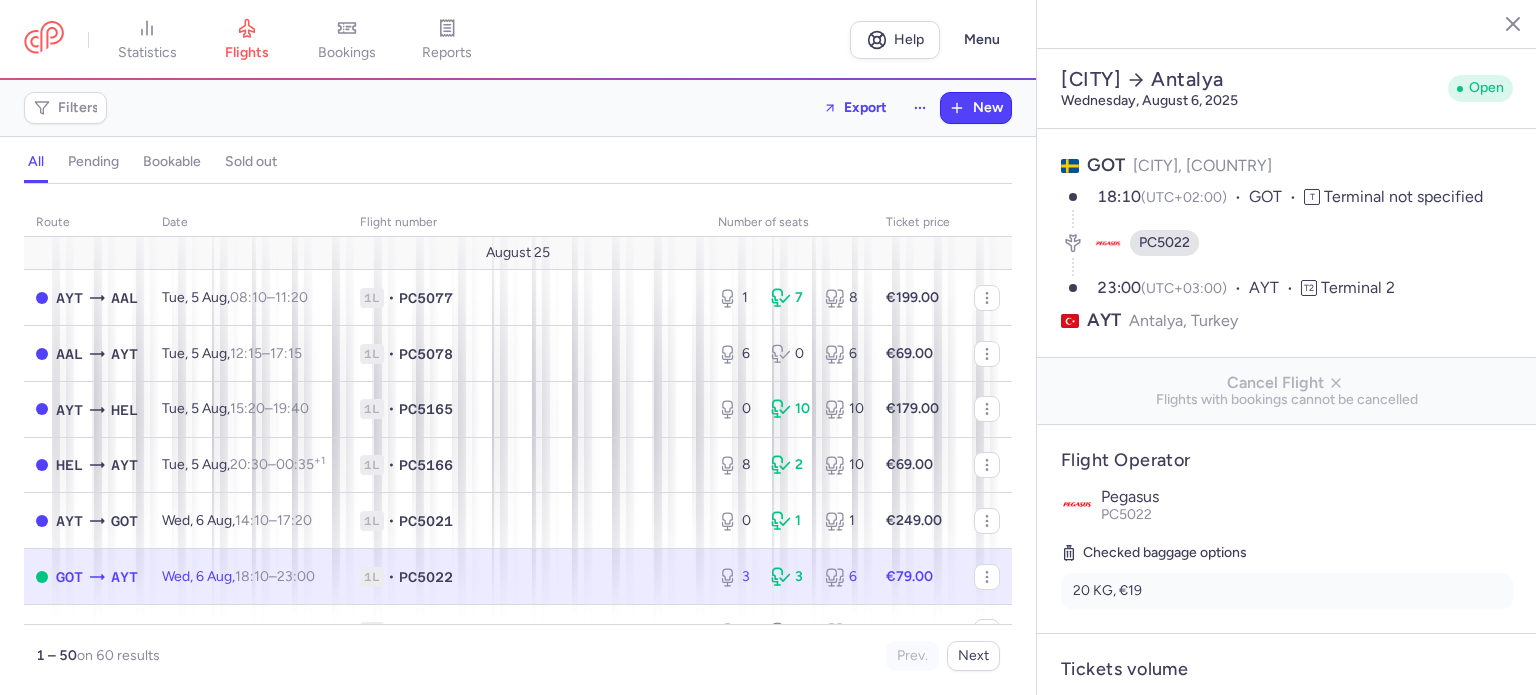 select on "days" 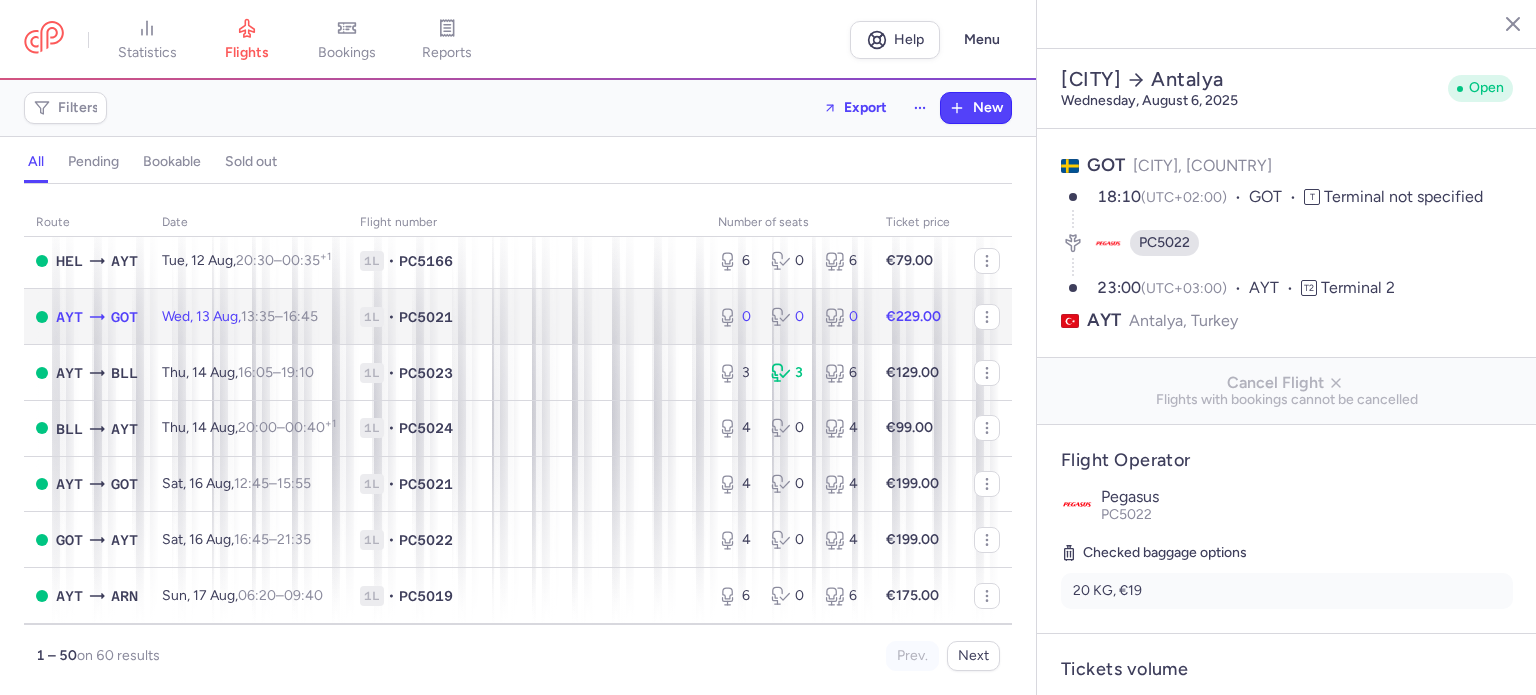 click on "1L • PC5021" at bounding box center (527, 317) 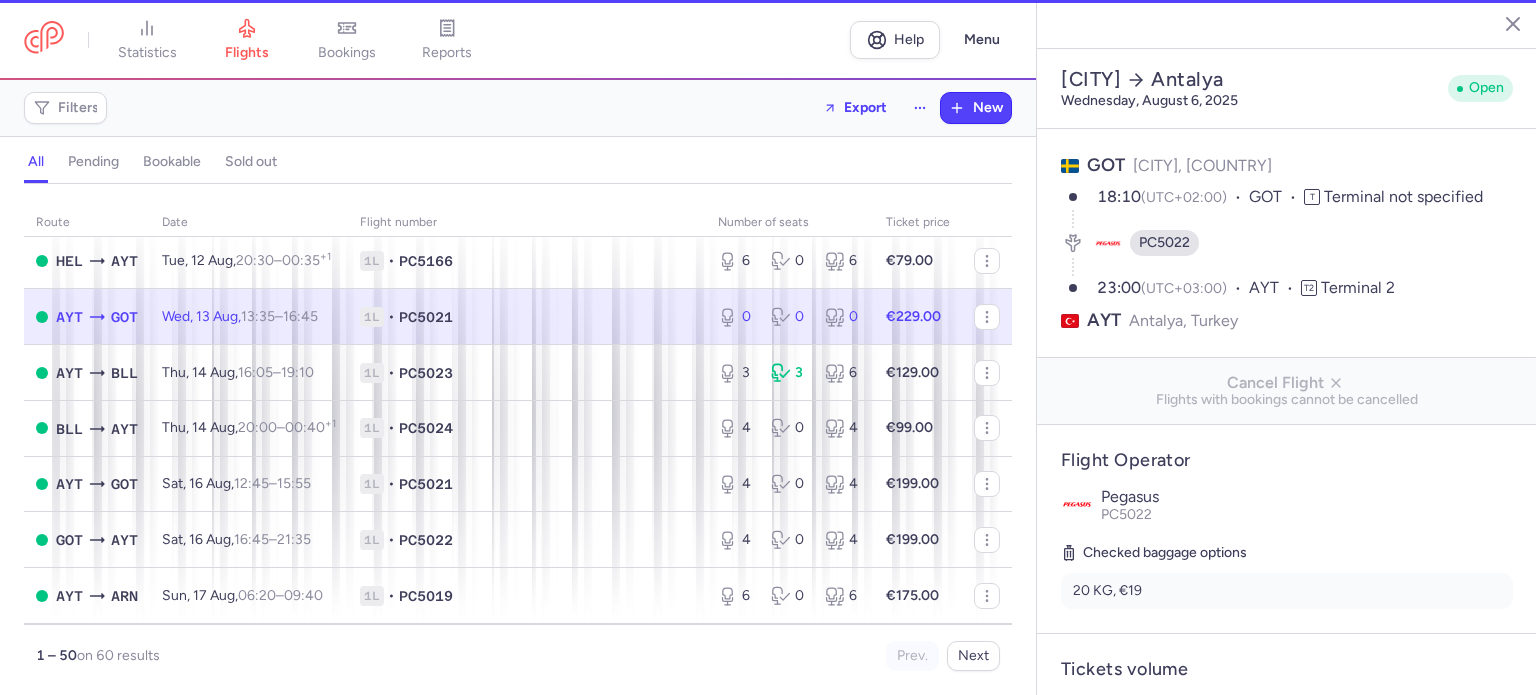 type on "0" 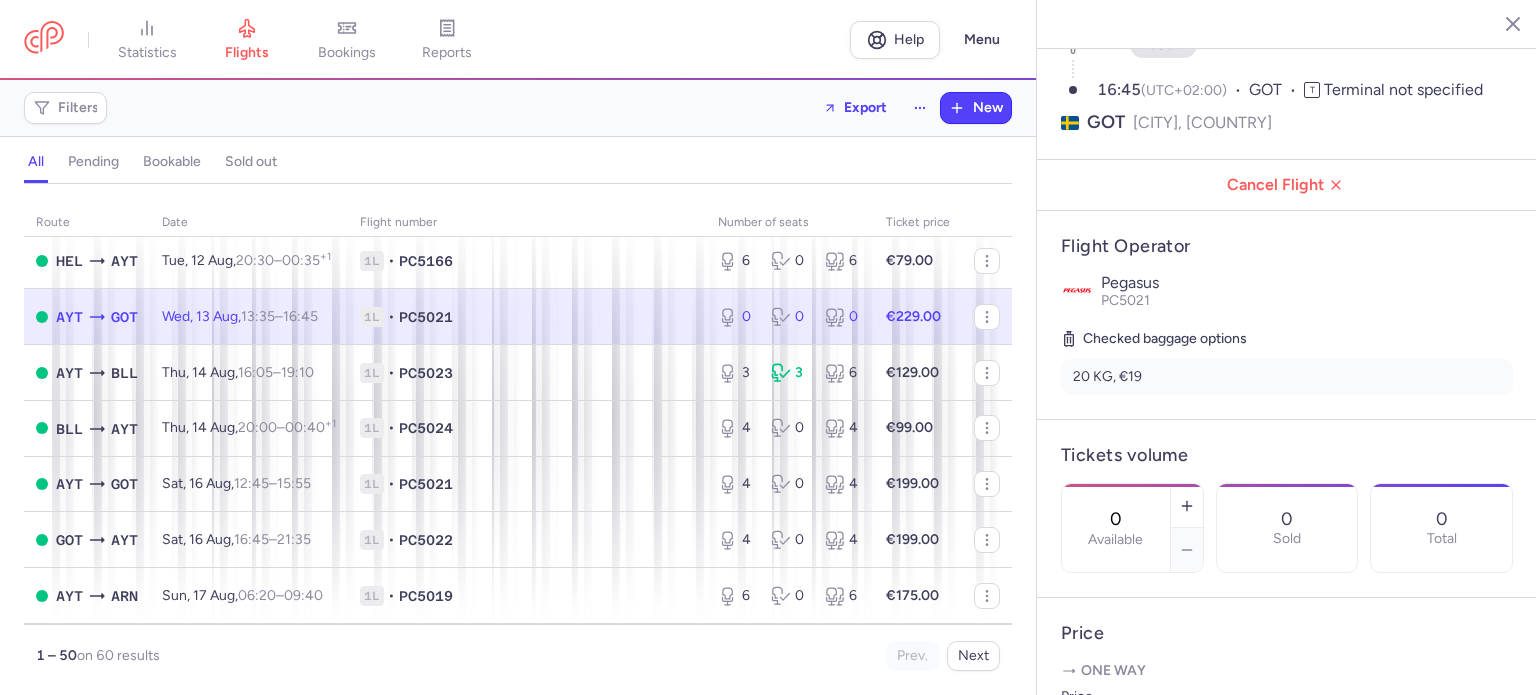 scroll, scrollTop: 200, scrollLeft: 0, axis: vertical 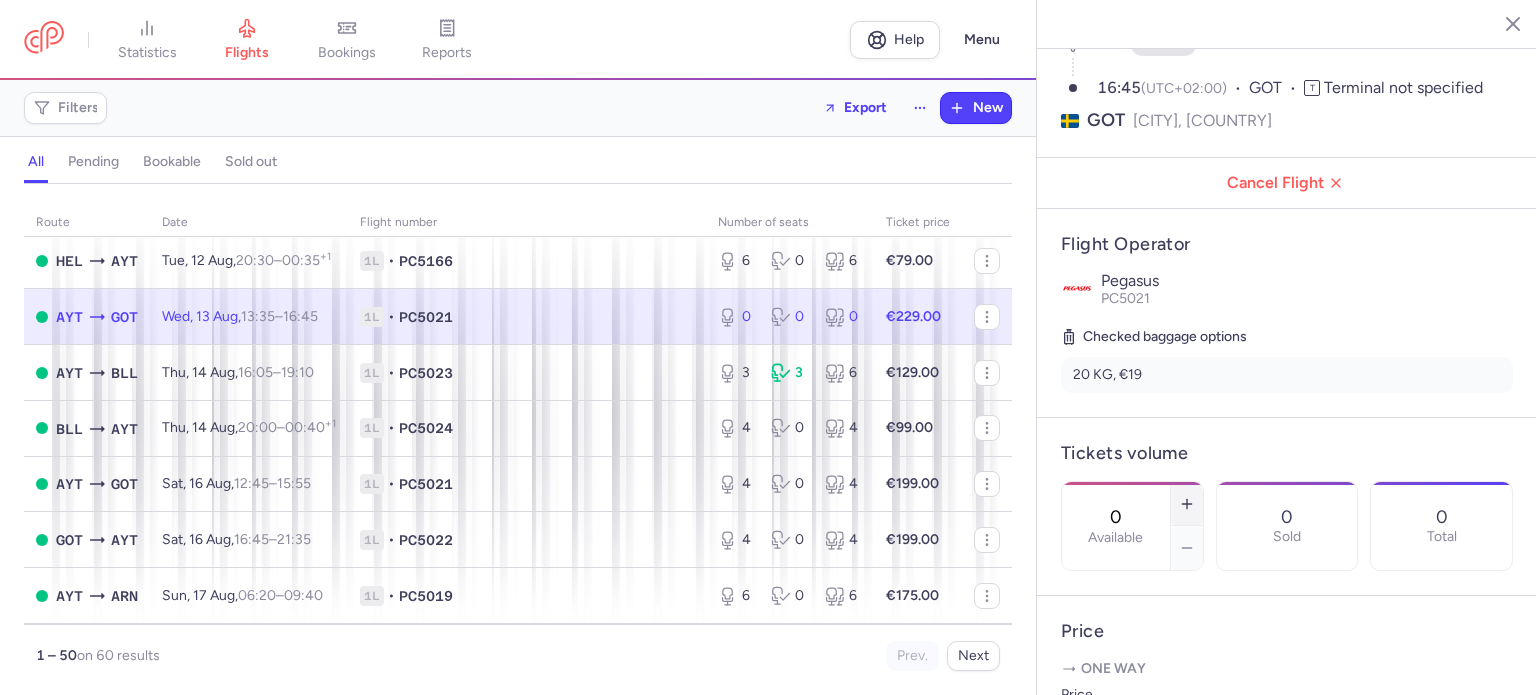 click 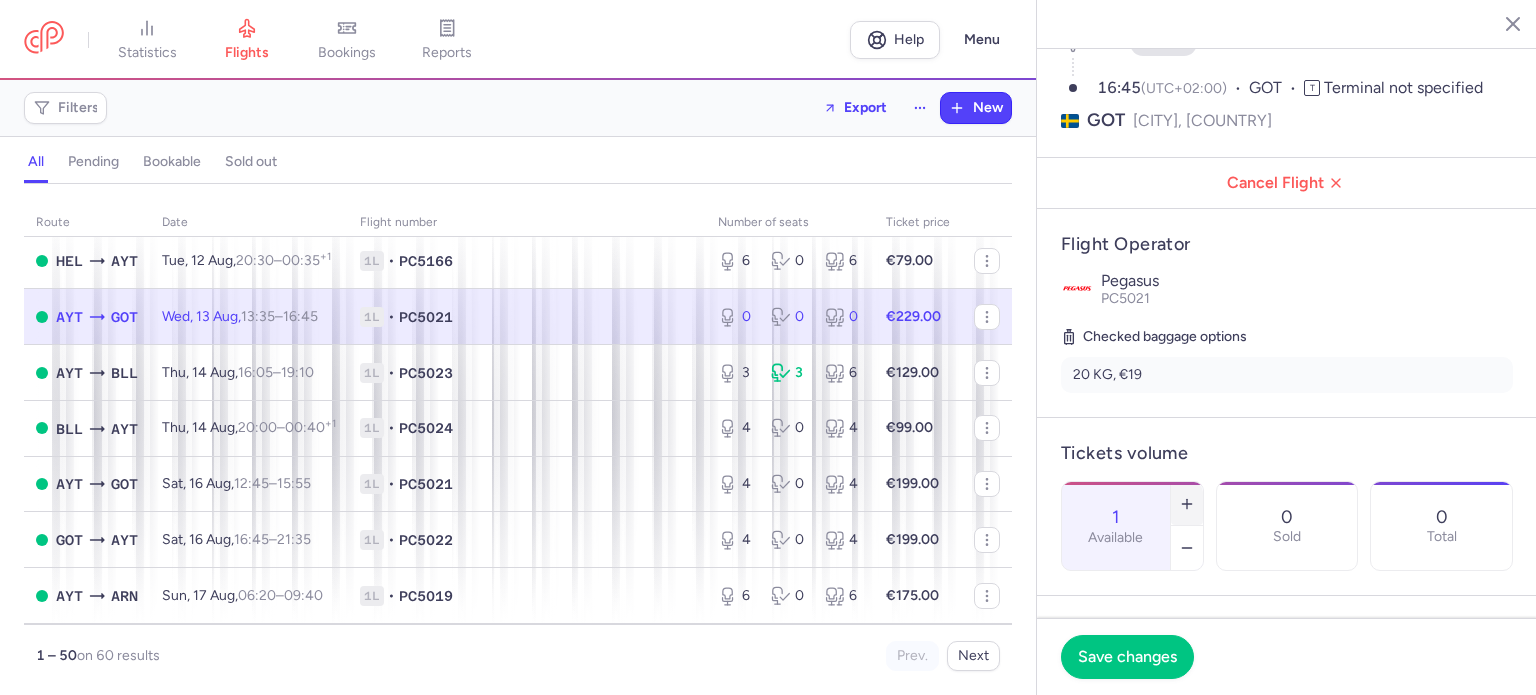 click 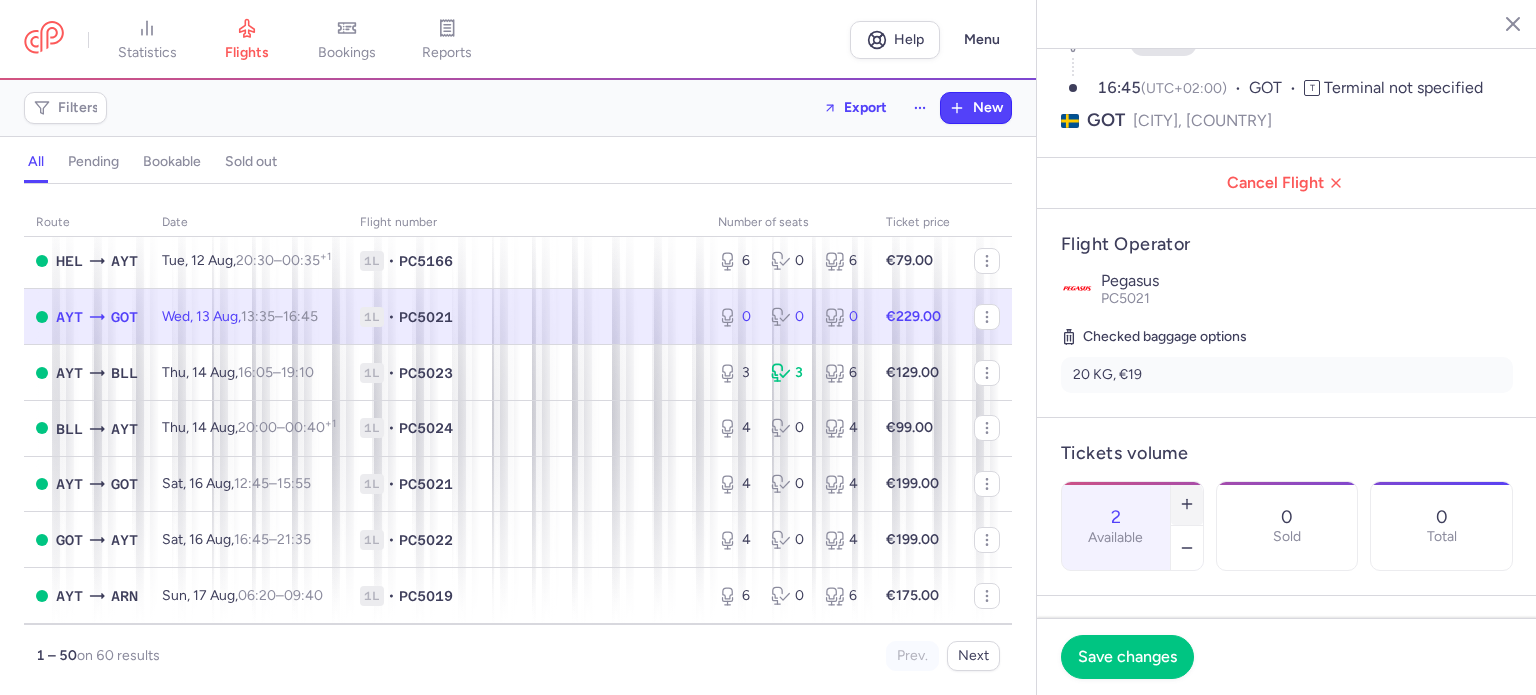 click 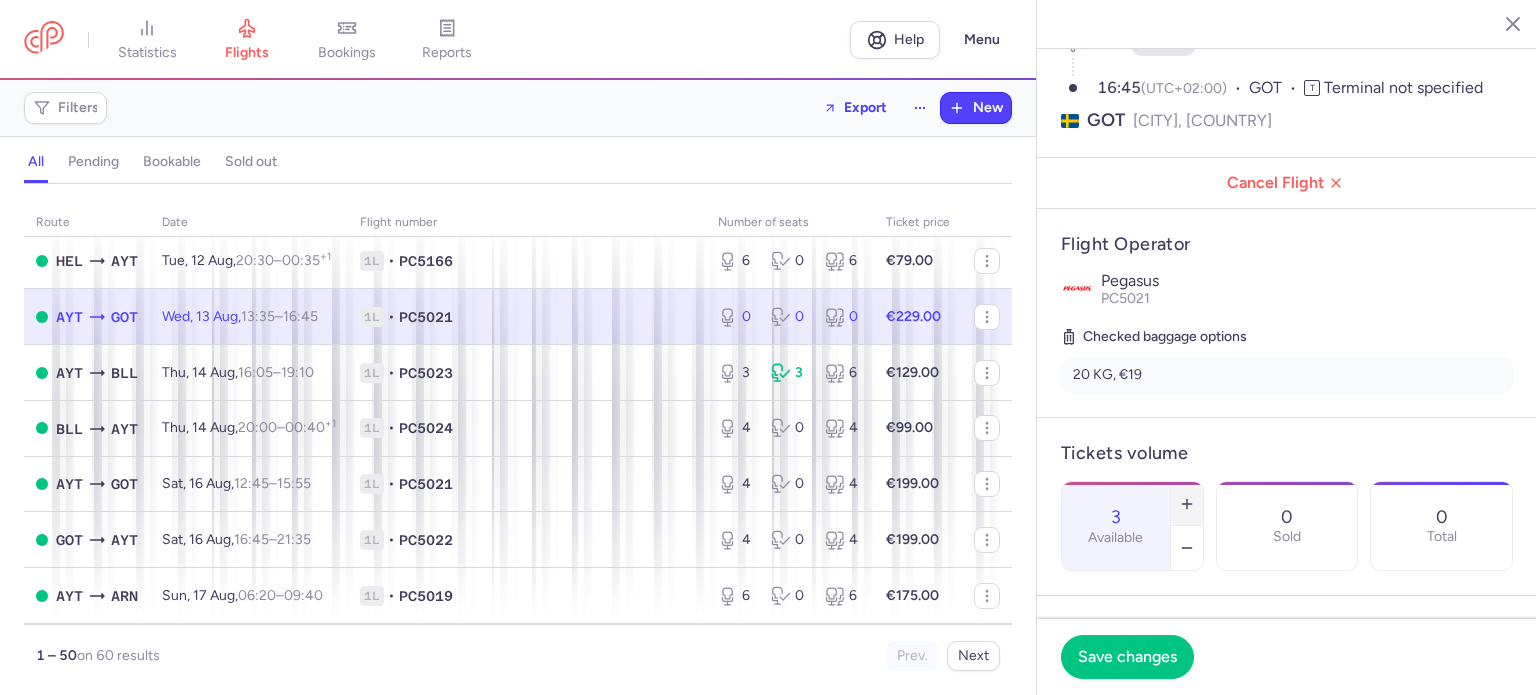 click 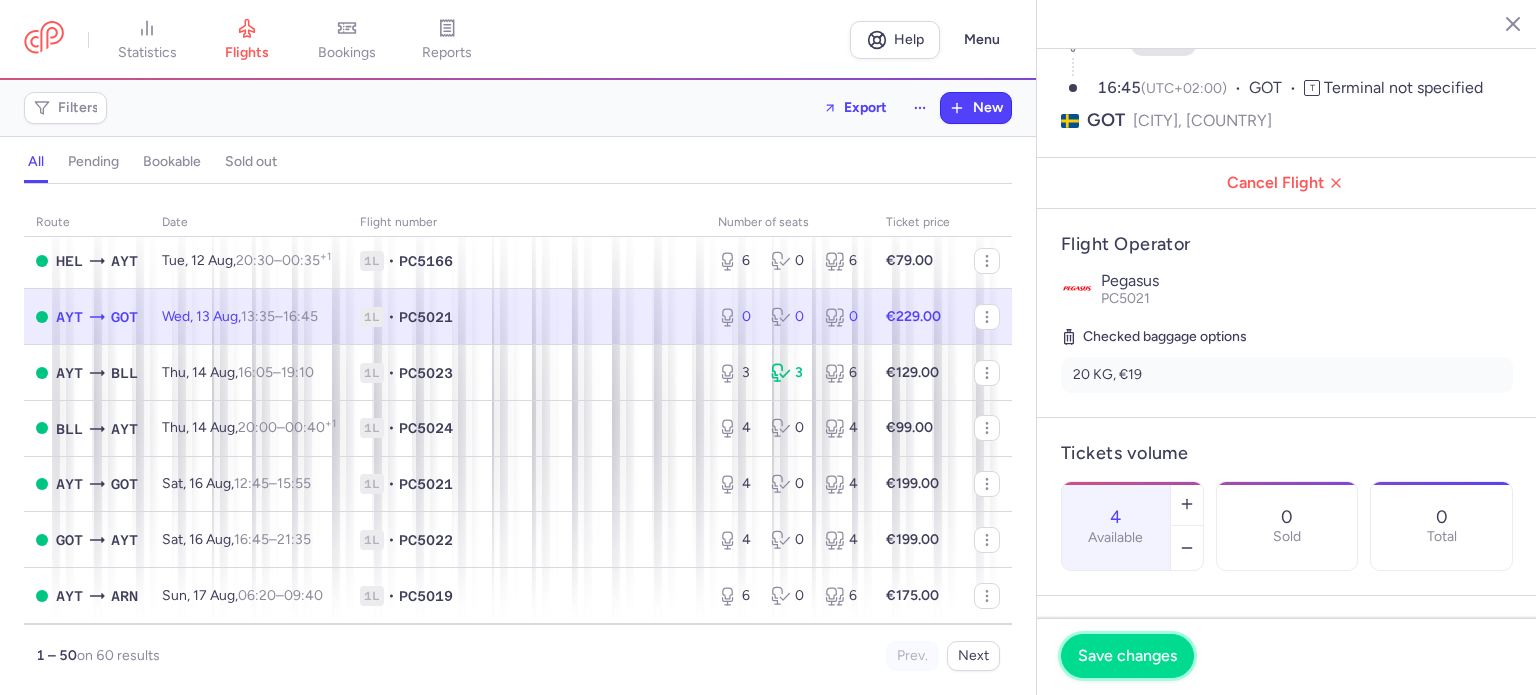 click on "Save changes" at bounding box center [1127, 656] 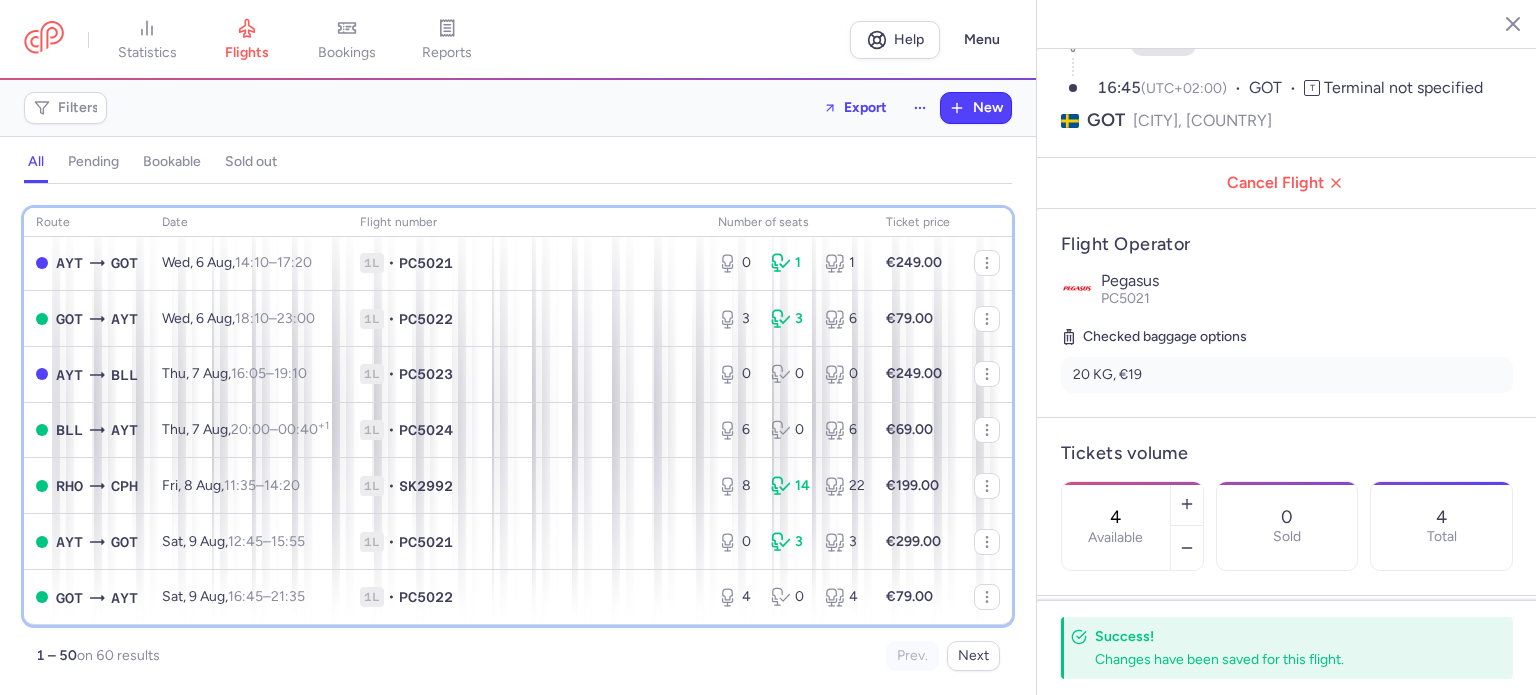 scroll, scrollTop: 252, scrollLeft: 0, axis: vertical 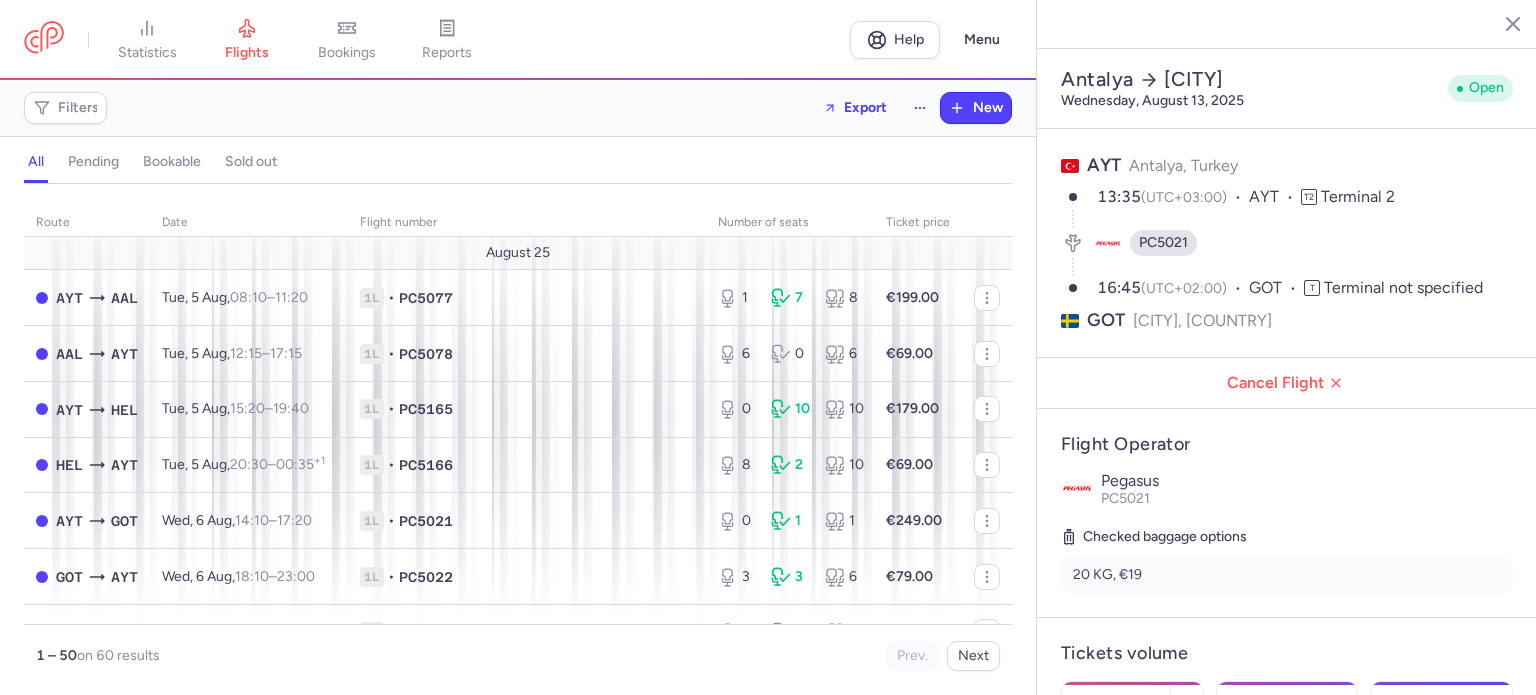 select on "days" 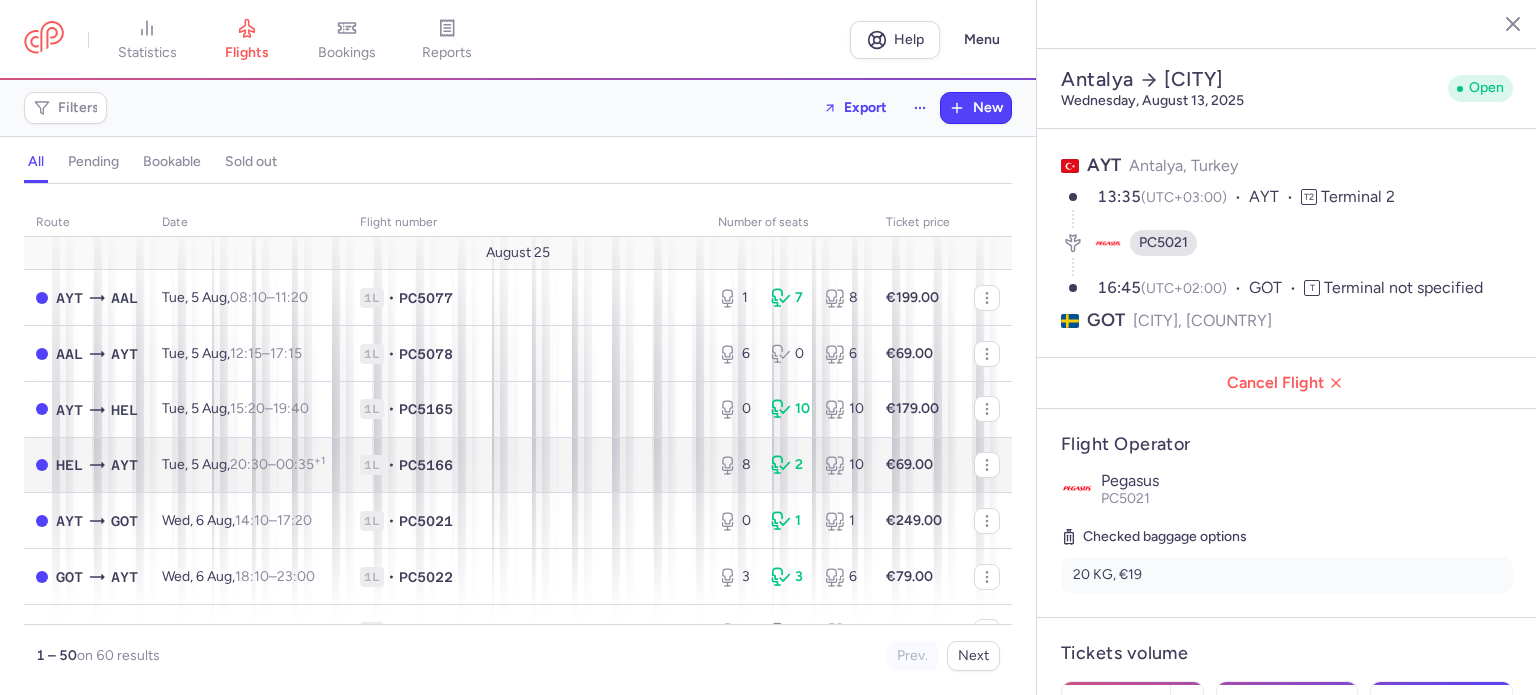 scroll, scrollTop: 0, scrollLeft: 0, axis: both 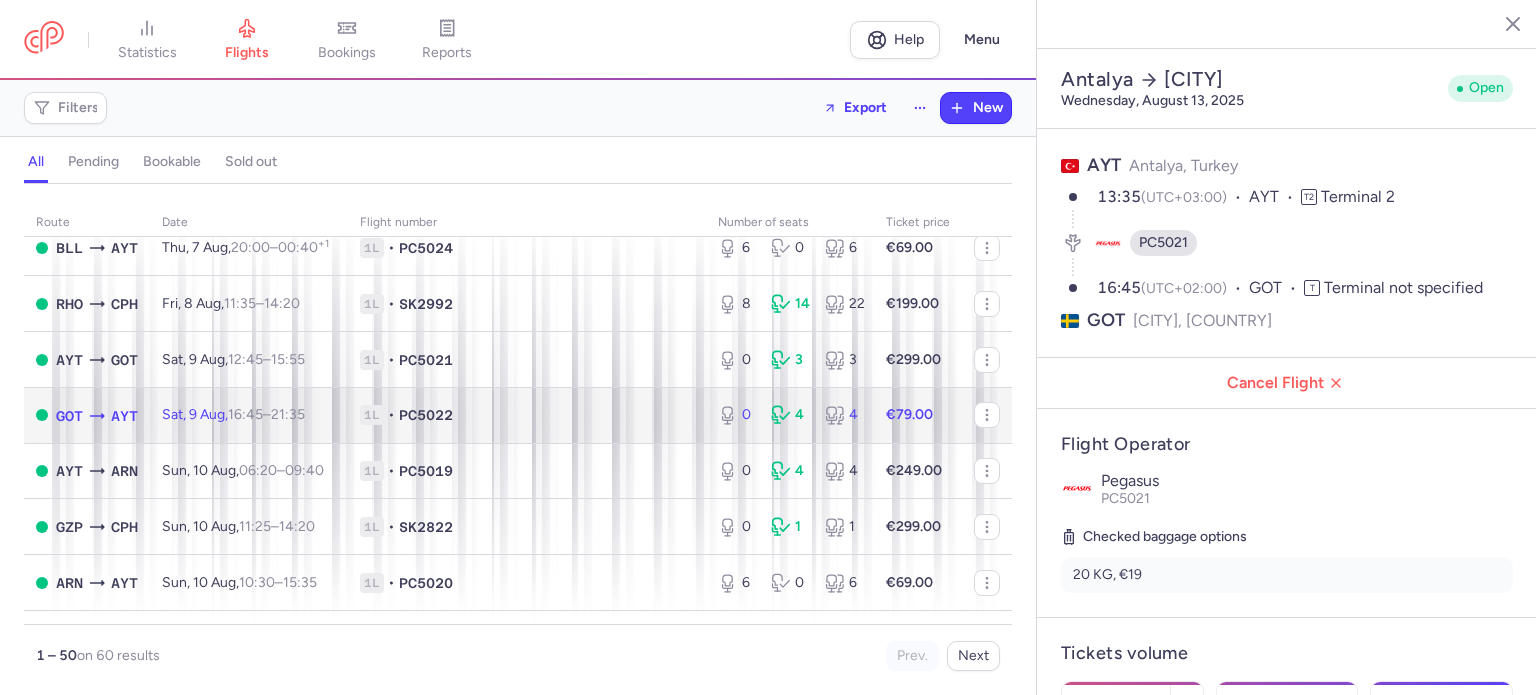 click on "€79.00" at bounding box center (909, 414) 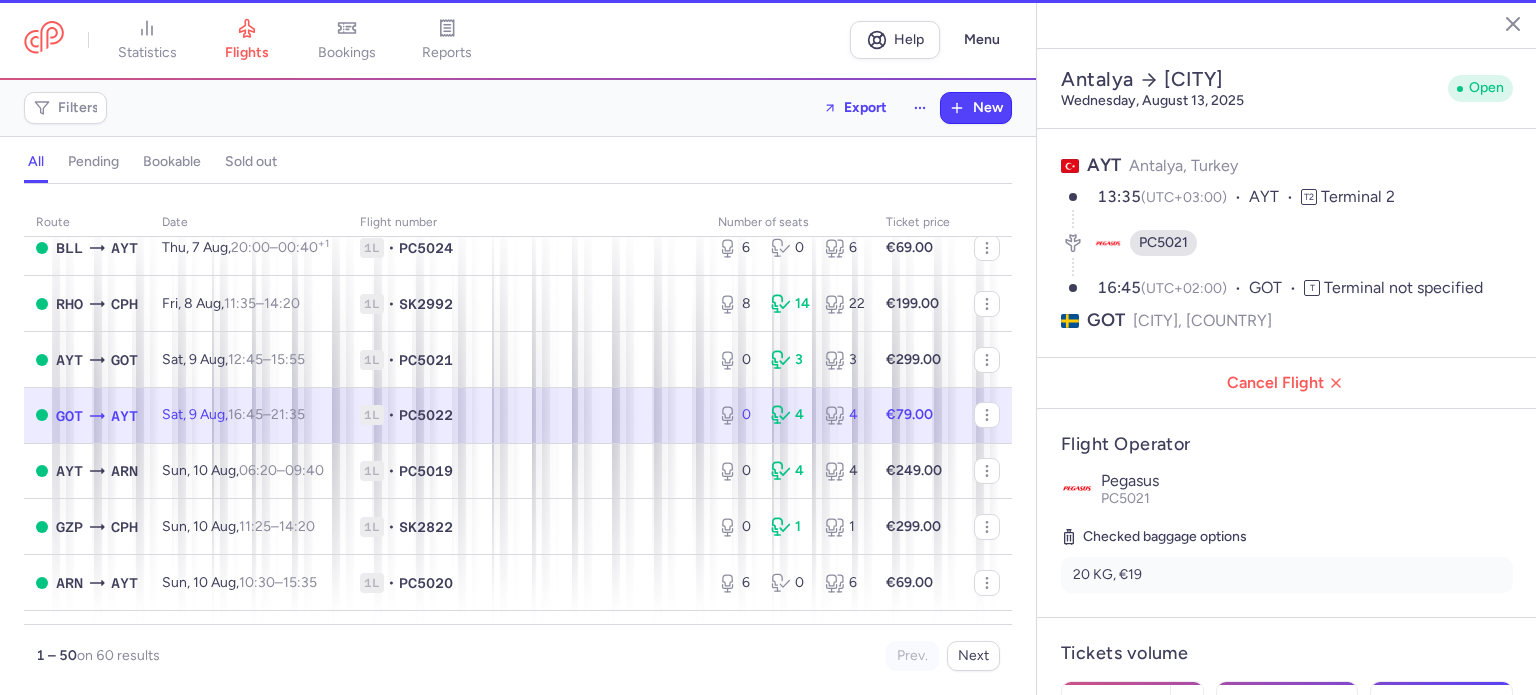 type on "0" 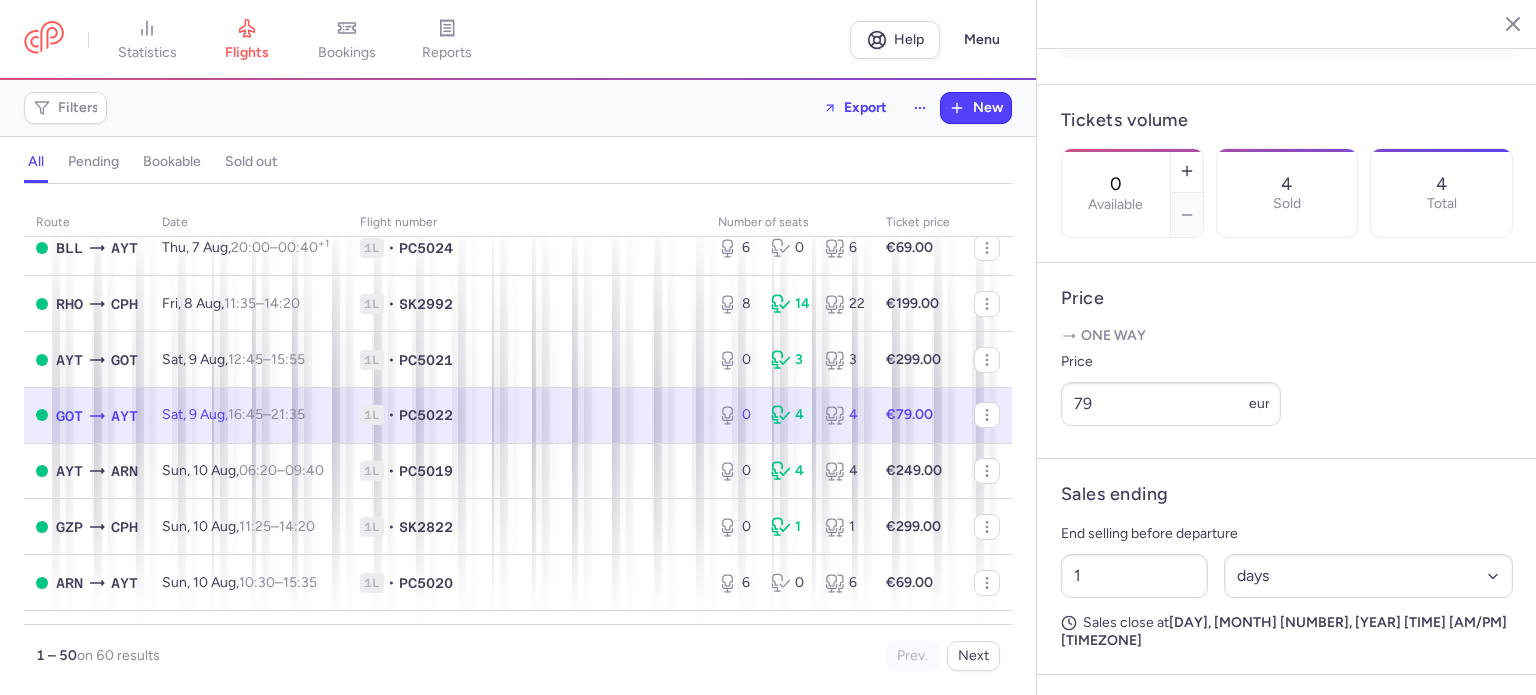scroll, scrollTop: 552, scrollLeft: 0, axis: vertical 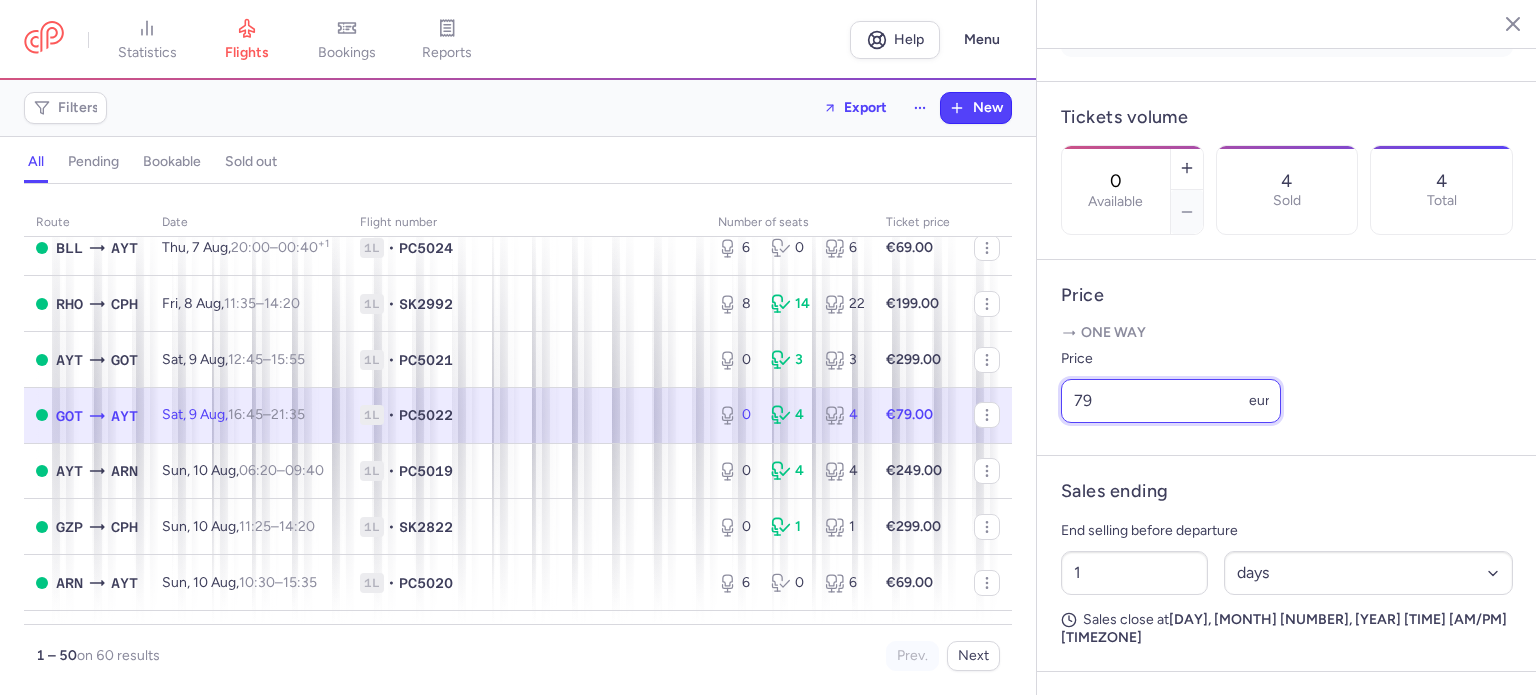 click on "79" at bounding box center (1171, 401) 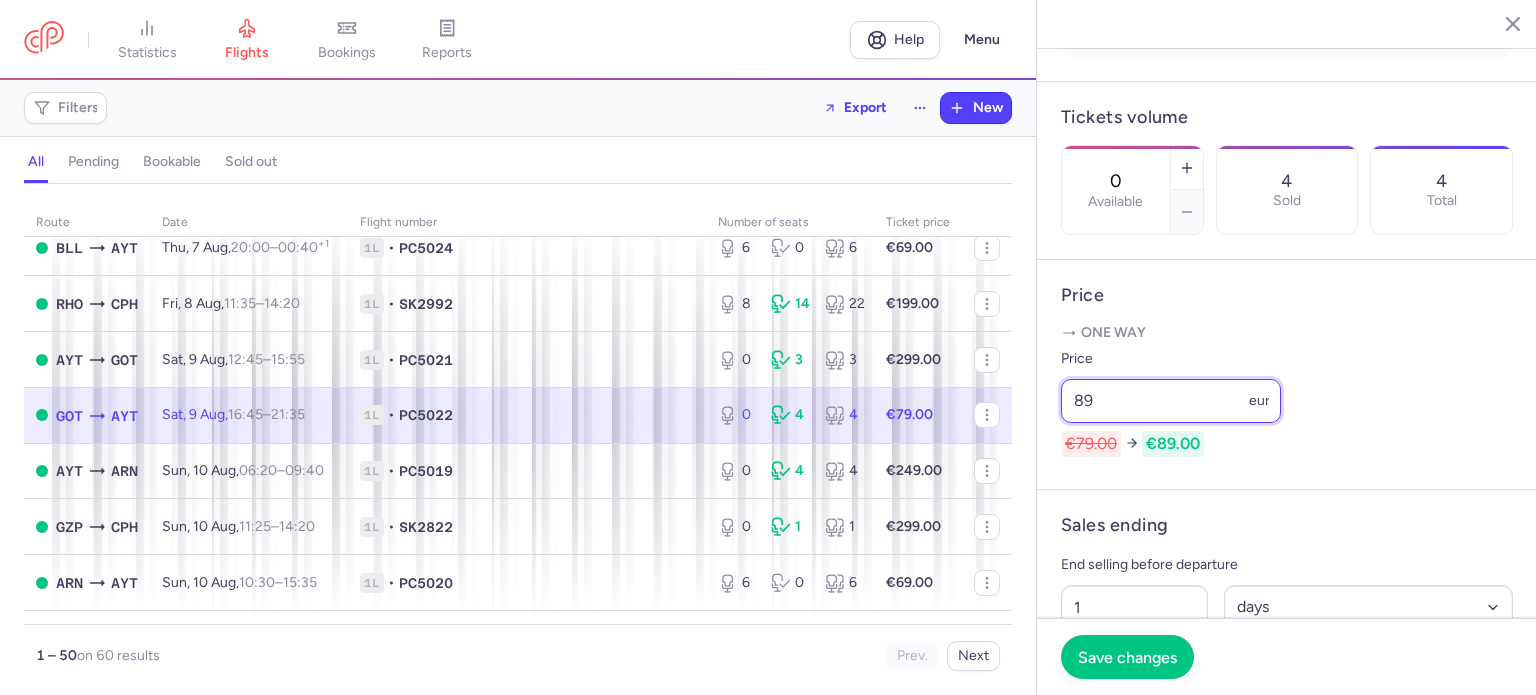 type on "89" 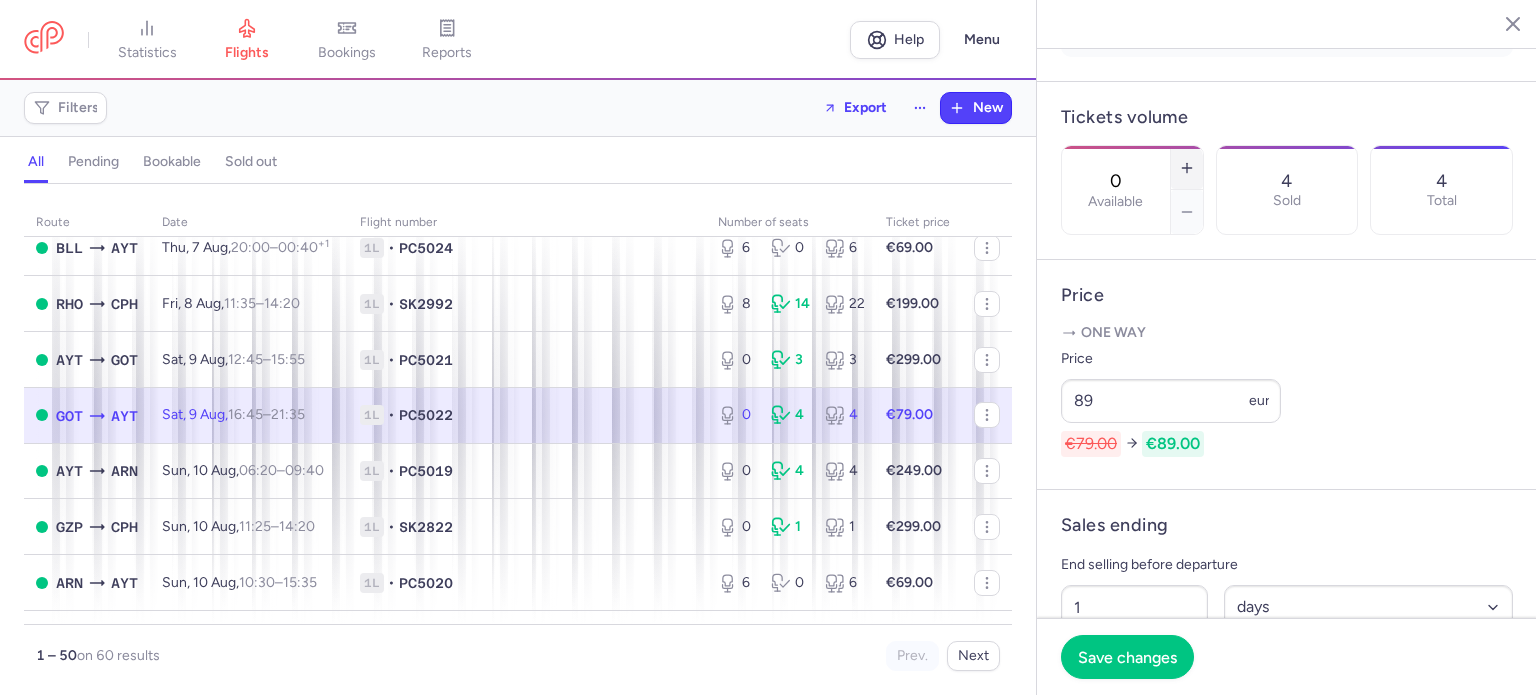 click 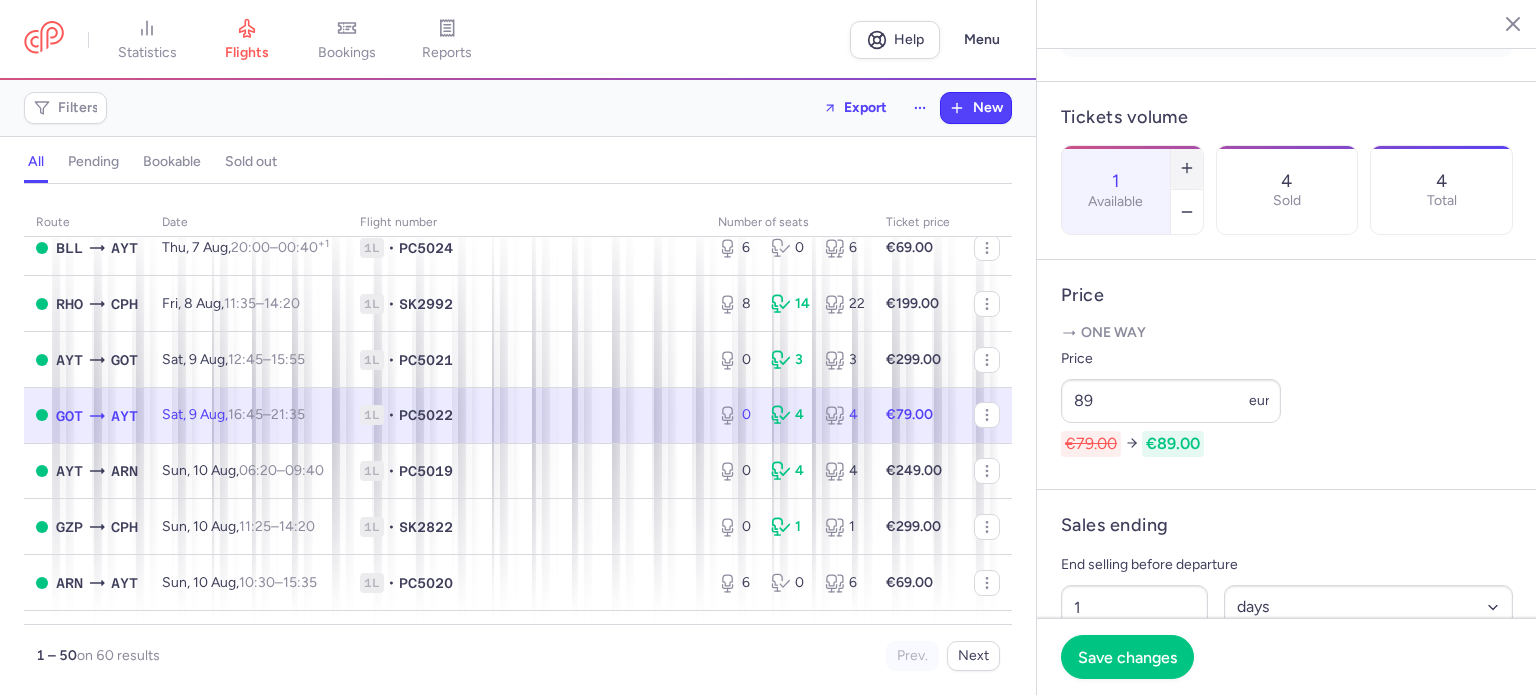 click 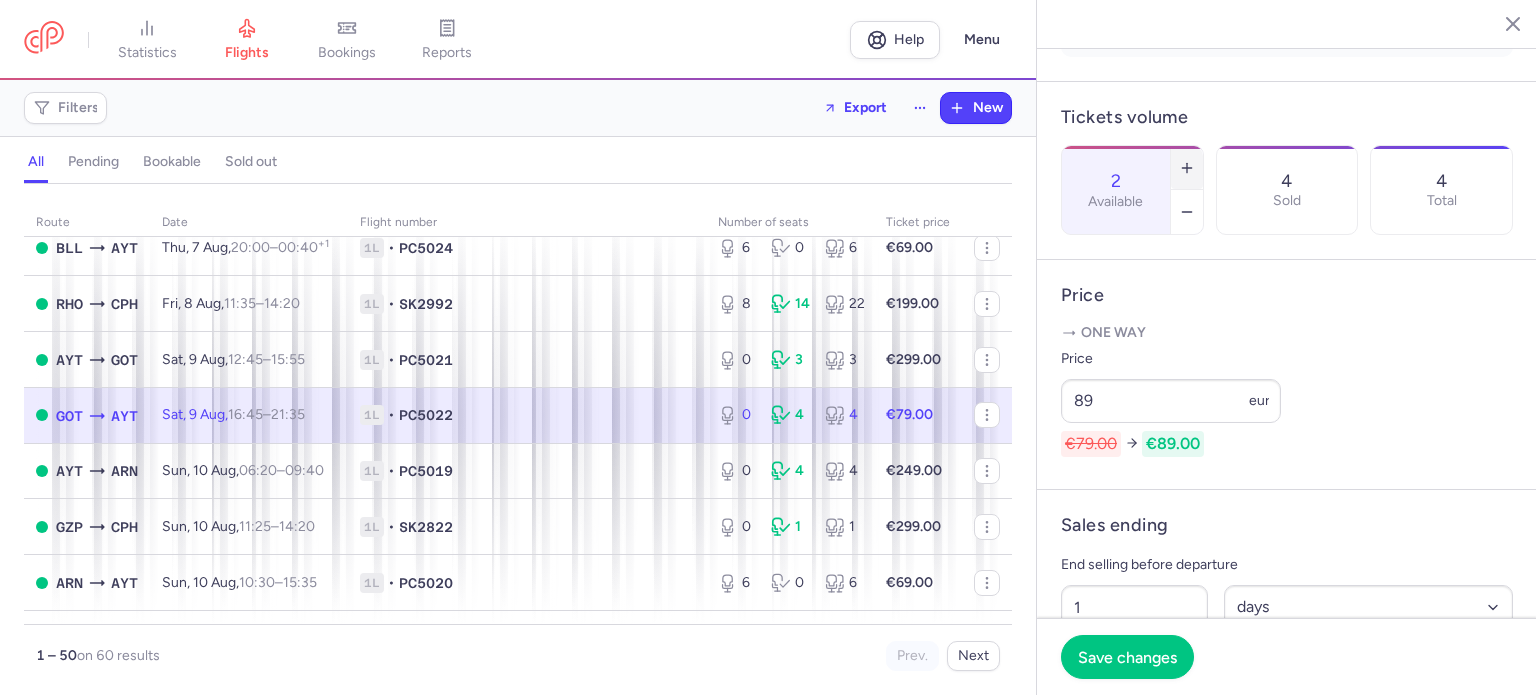 click 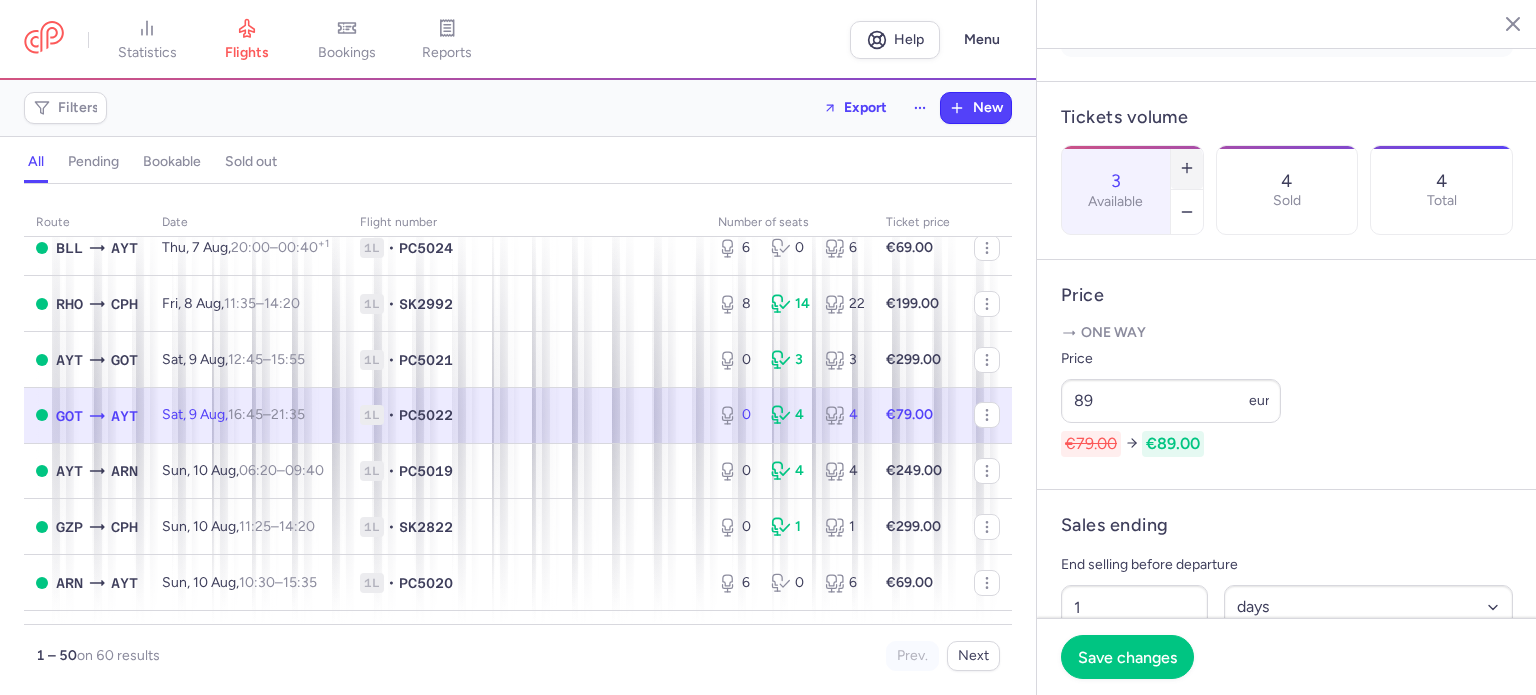 click 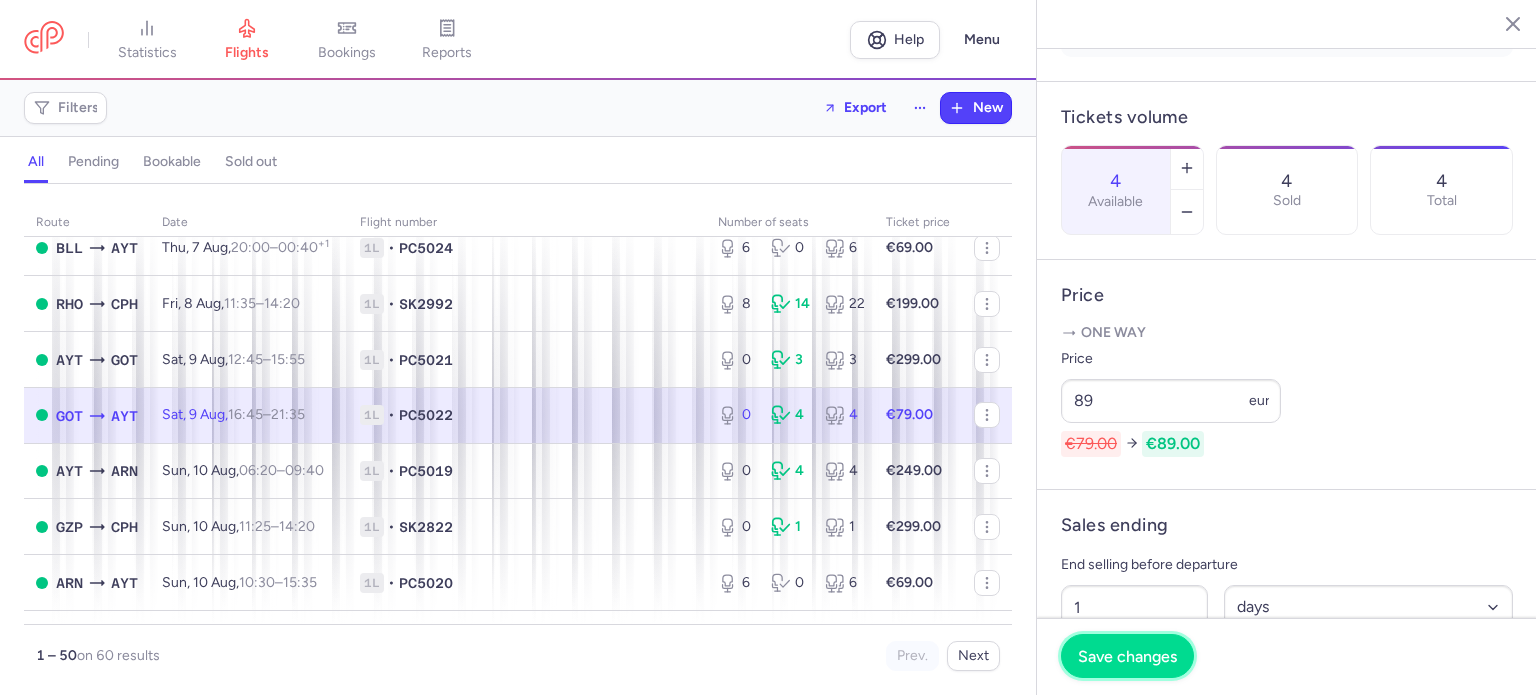 click on "Save changes" at bounding box center [1127, 656] 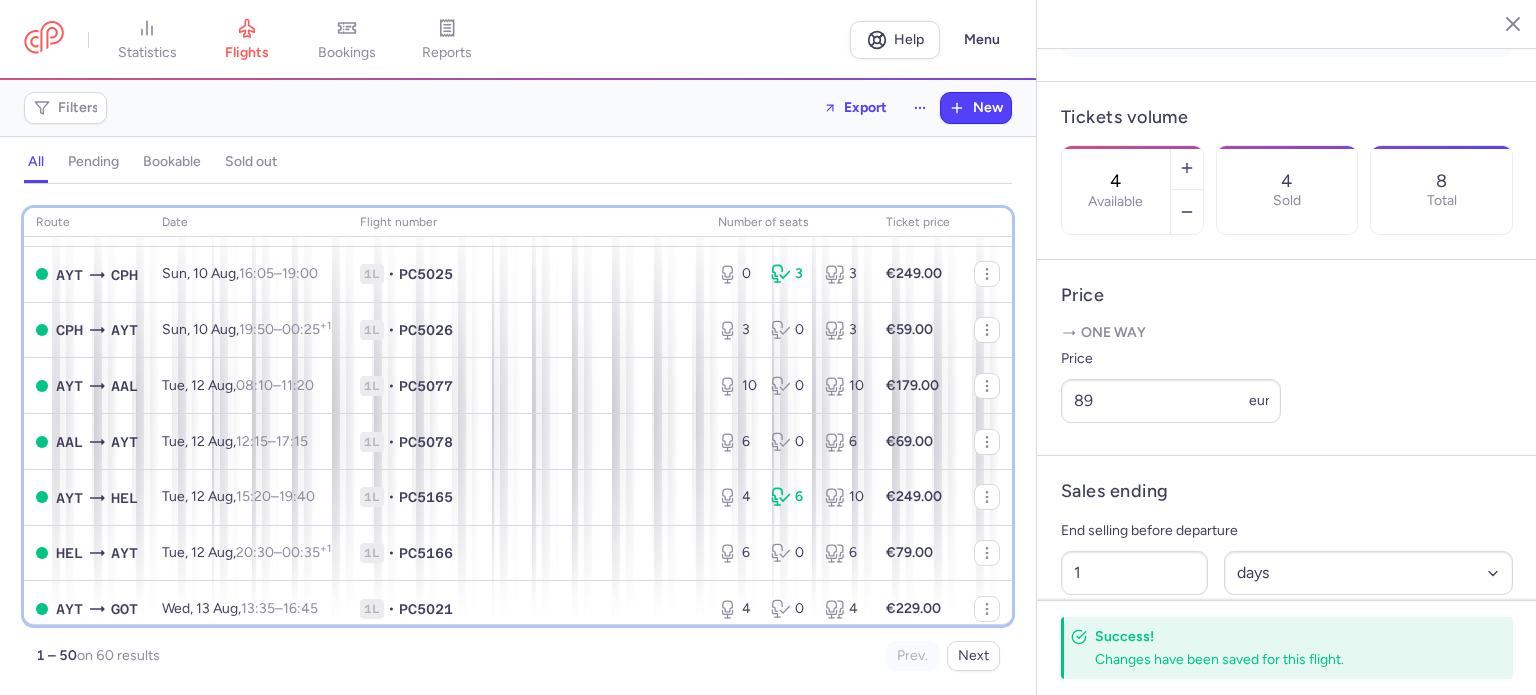 scroll, scrollTop: 1170, scrollLeft: 0, axis: vertical 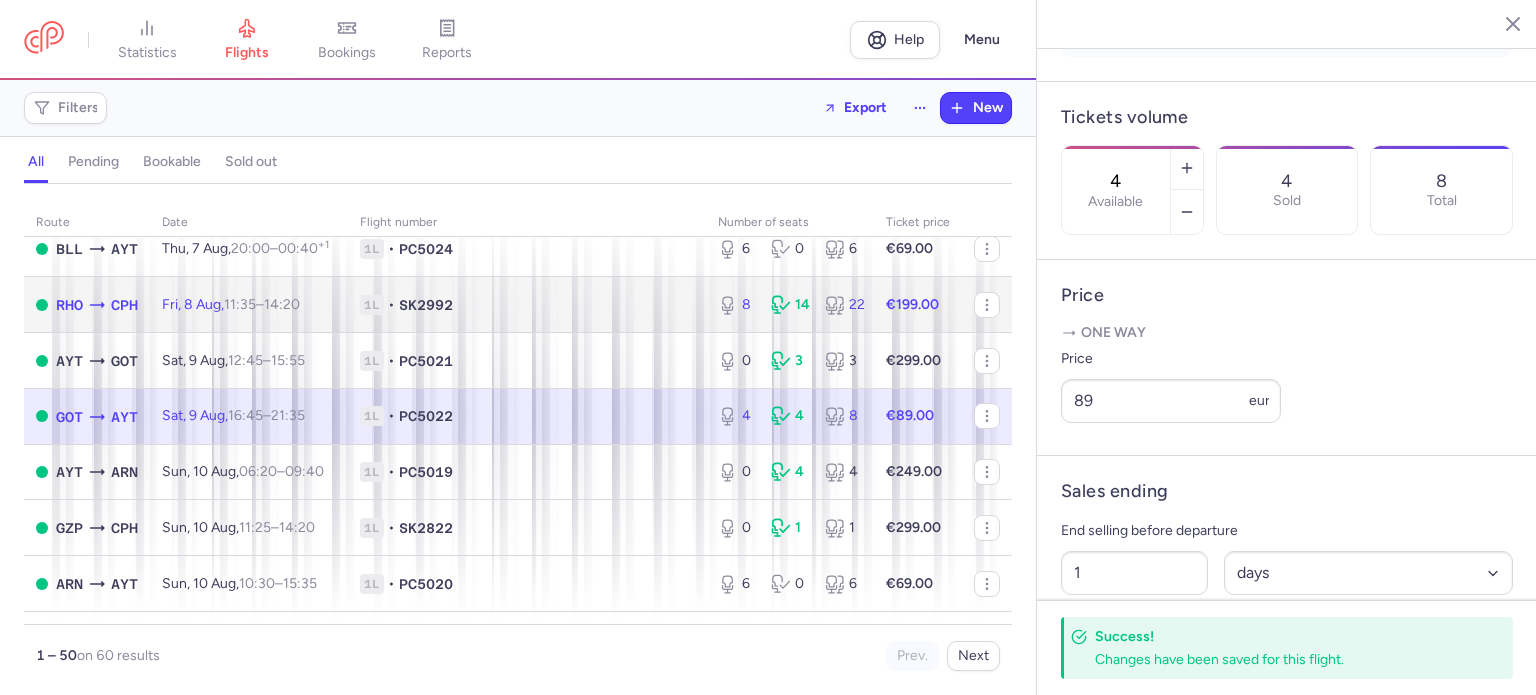click on "€199.00" at bounding box center (912, 304) 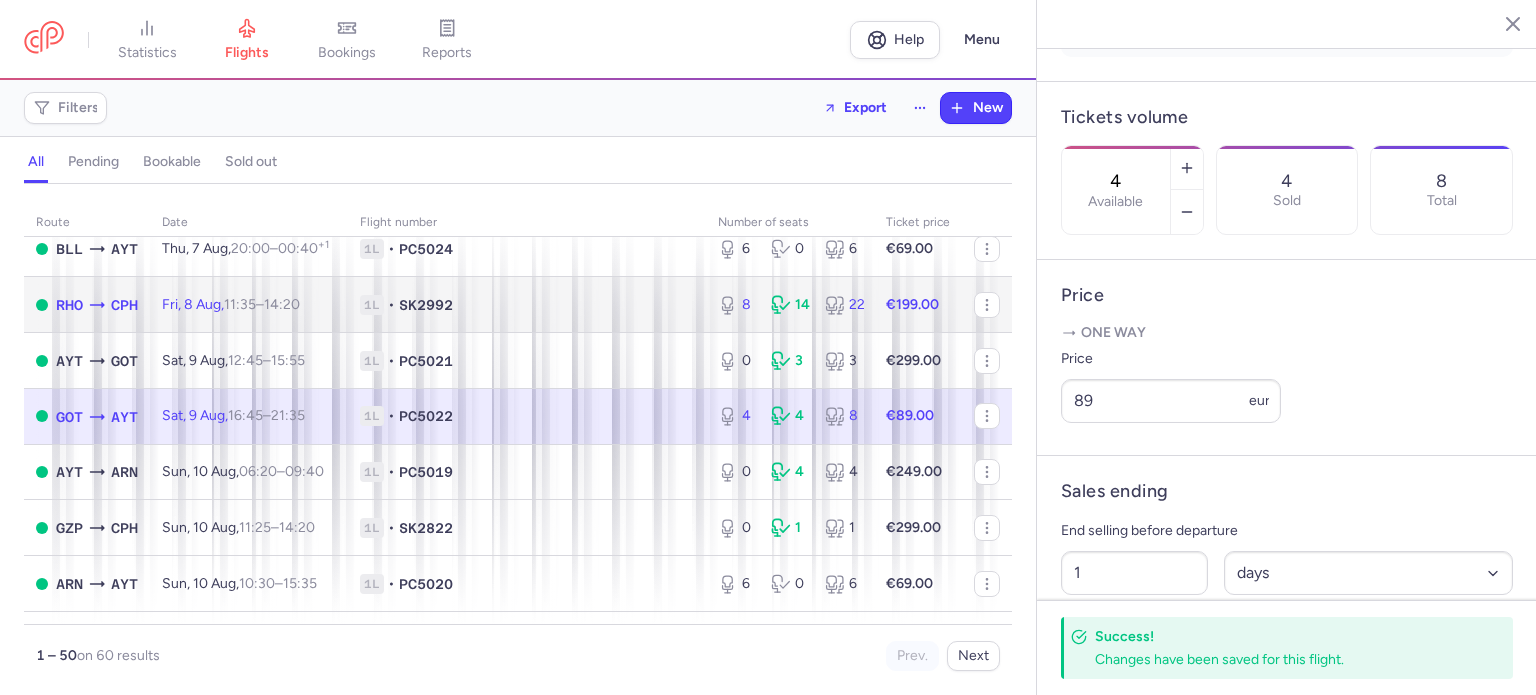 click on "€199.00" at bounding box center [912, 304] 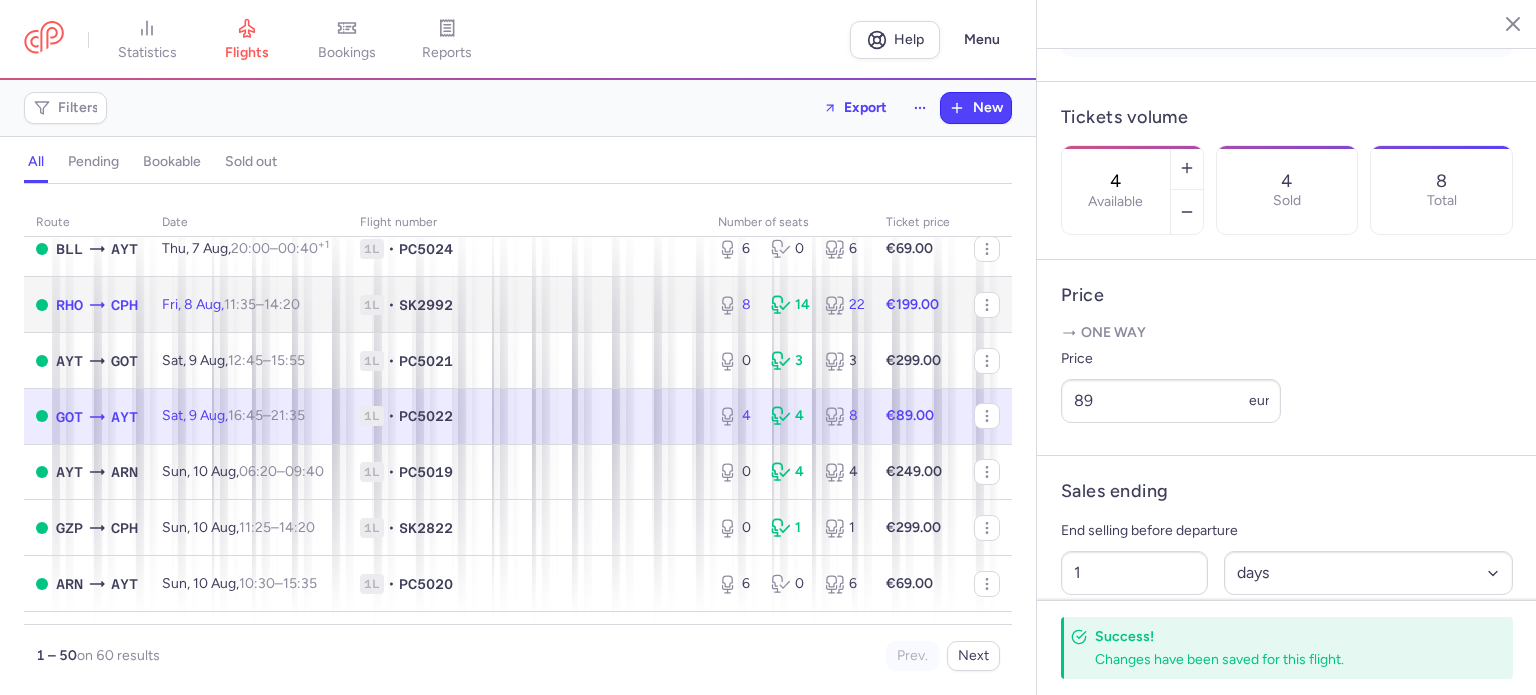 click on "[FLIGHT_CODE] • SK2992" at bounding box center [527, 305] 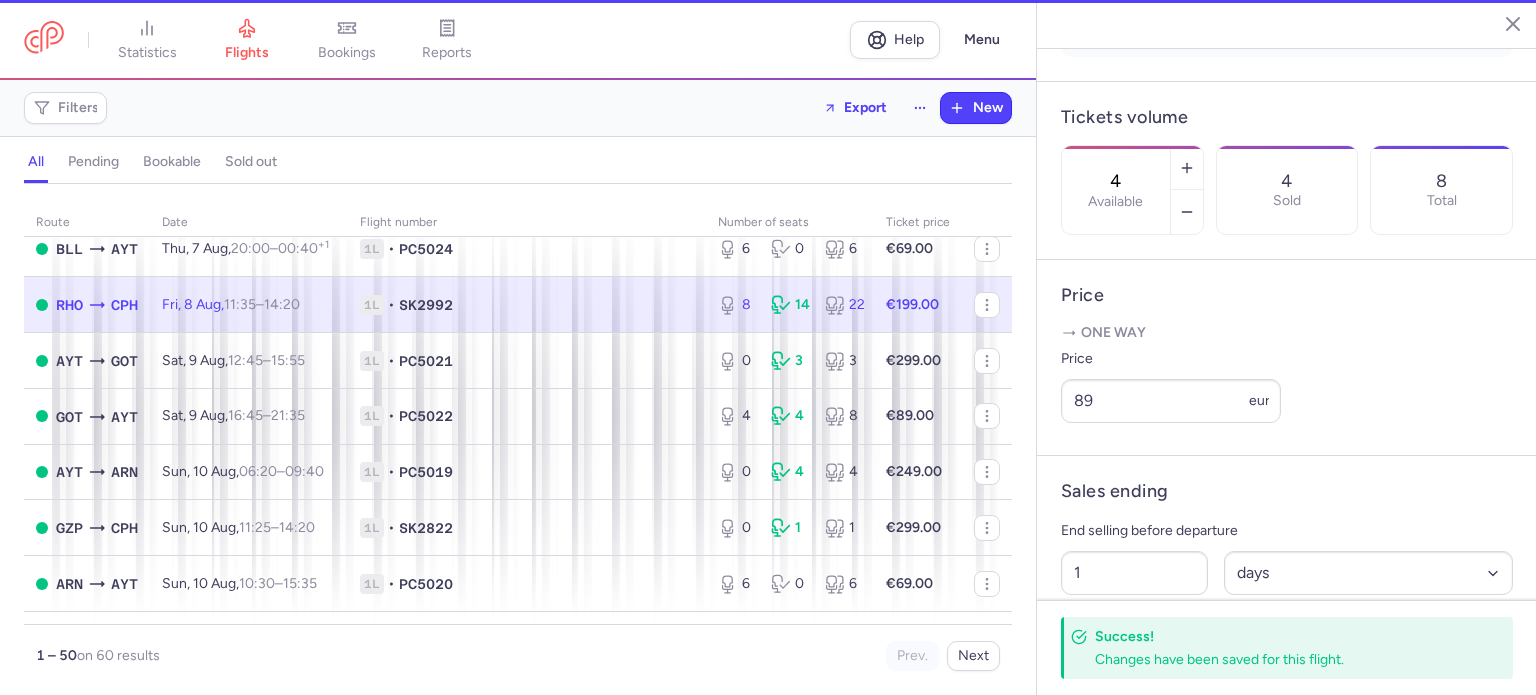 type on "8" 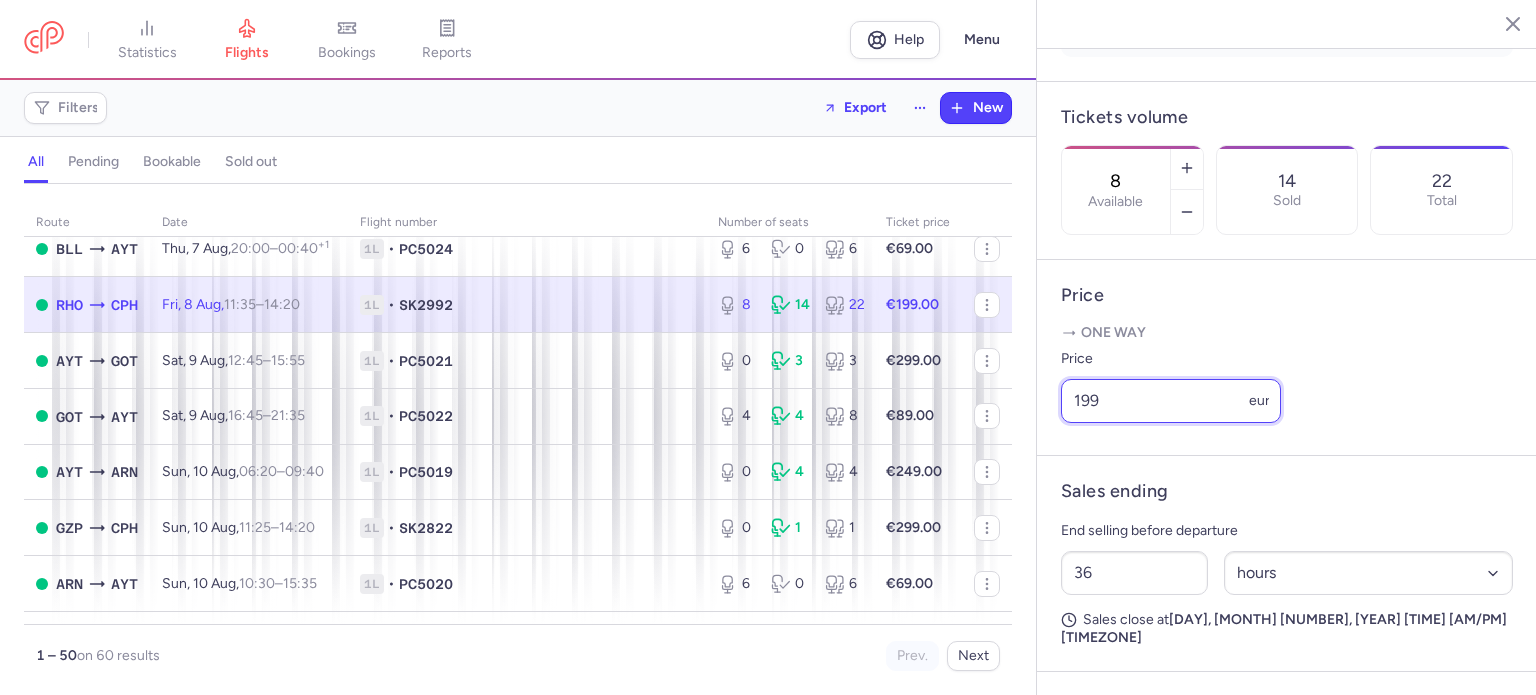 click on "199" at bounding box center (1171, 401) 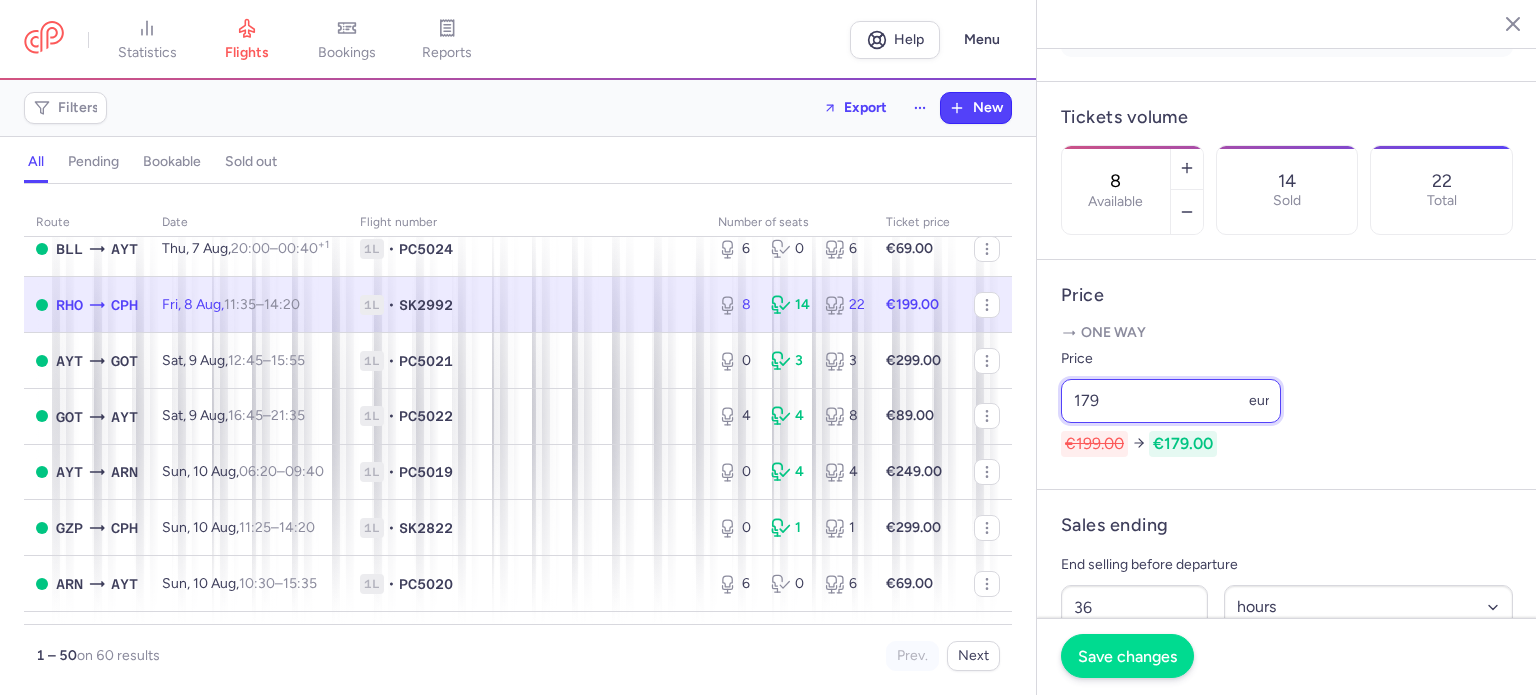 type on "179" 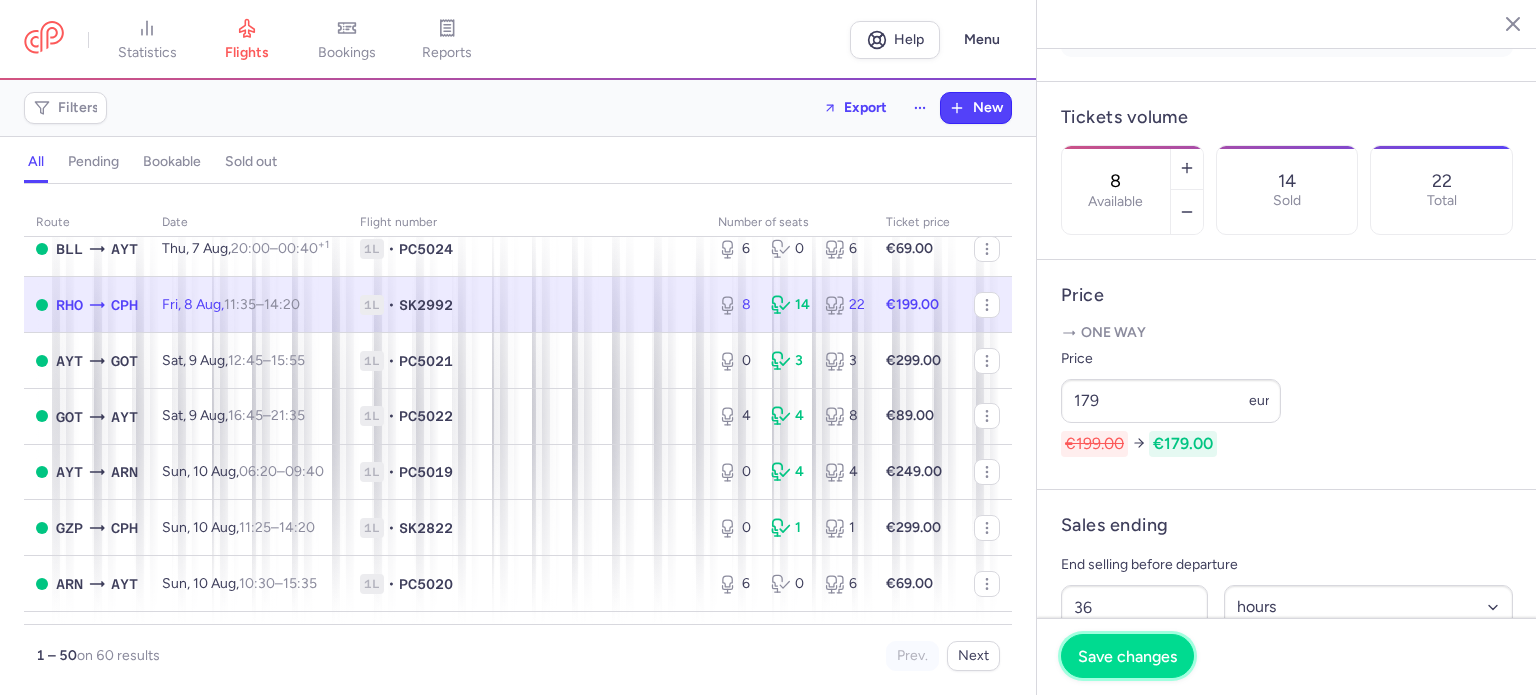click on "Save changes" at bounding box center (1127, 656) 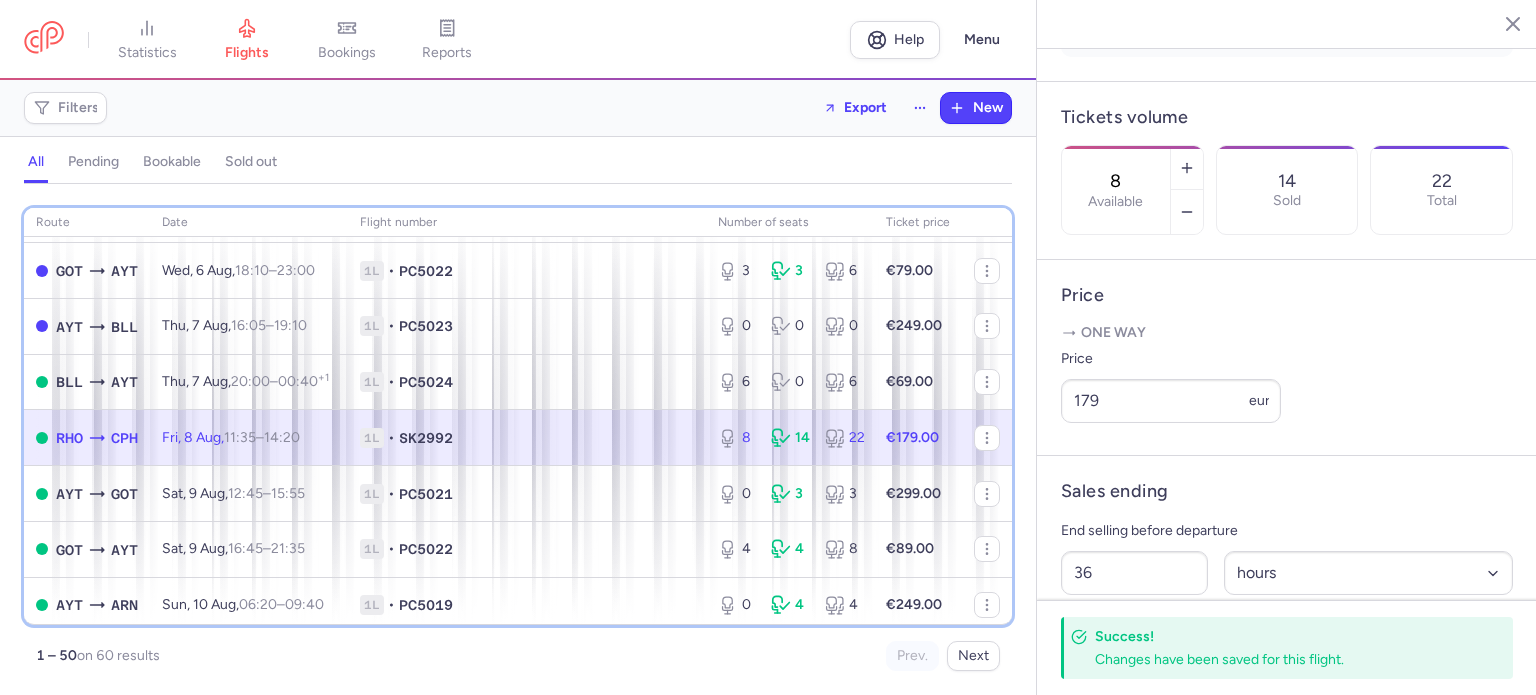 scroll, scrollTop: 300, scrollLeft: 0, axis: vertical 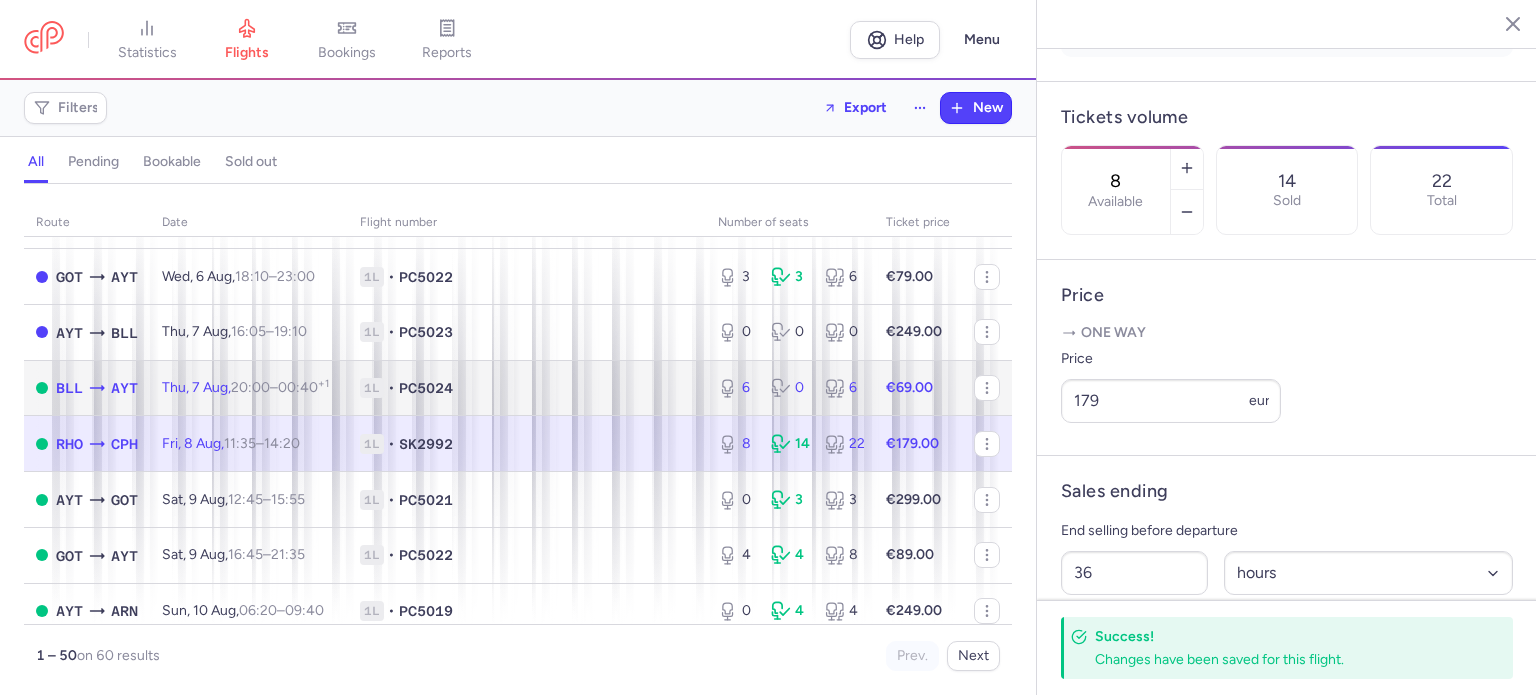 click on "€69.00" at bounding box center (909, 387) 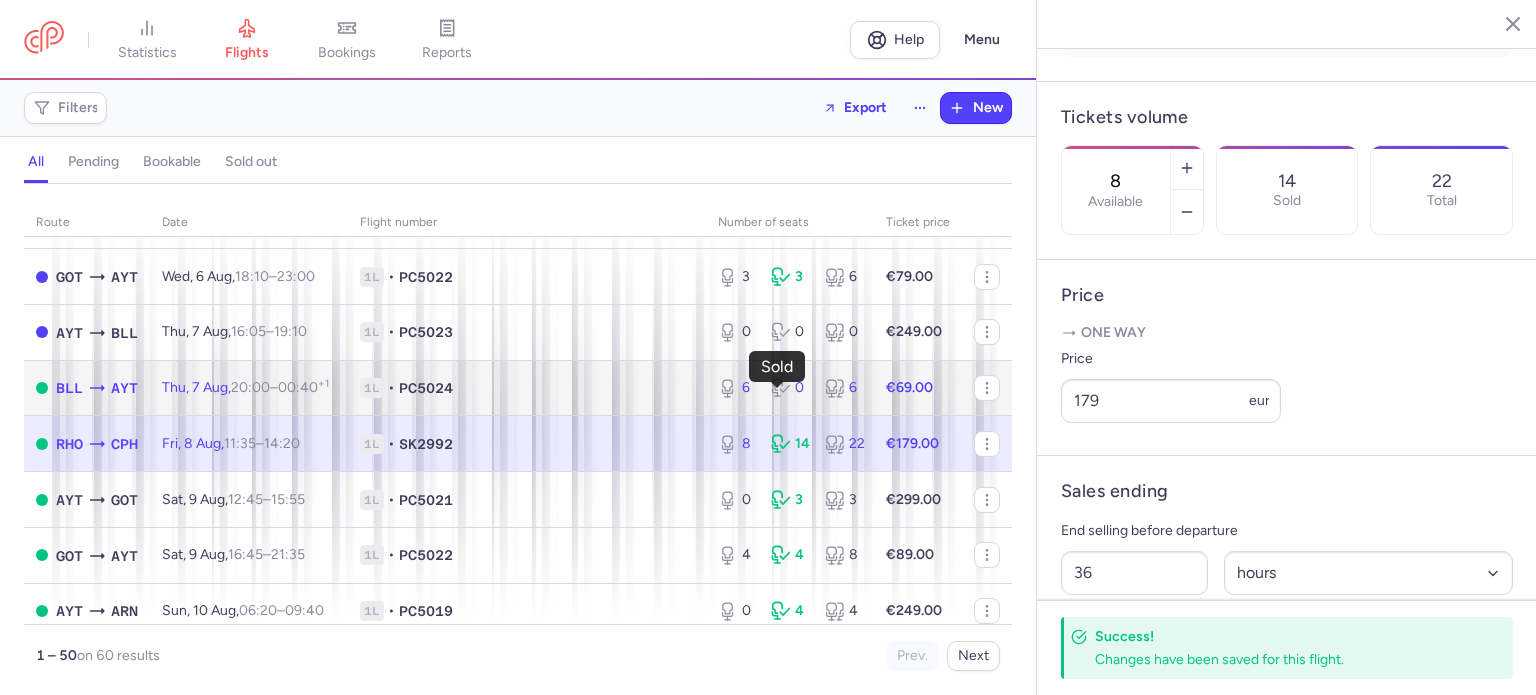 click 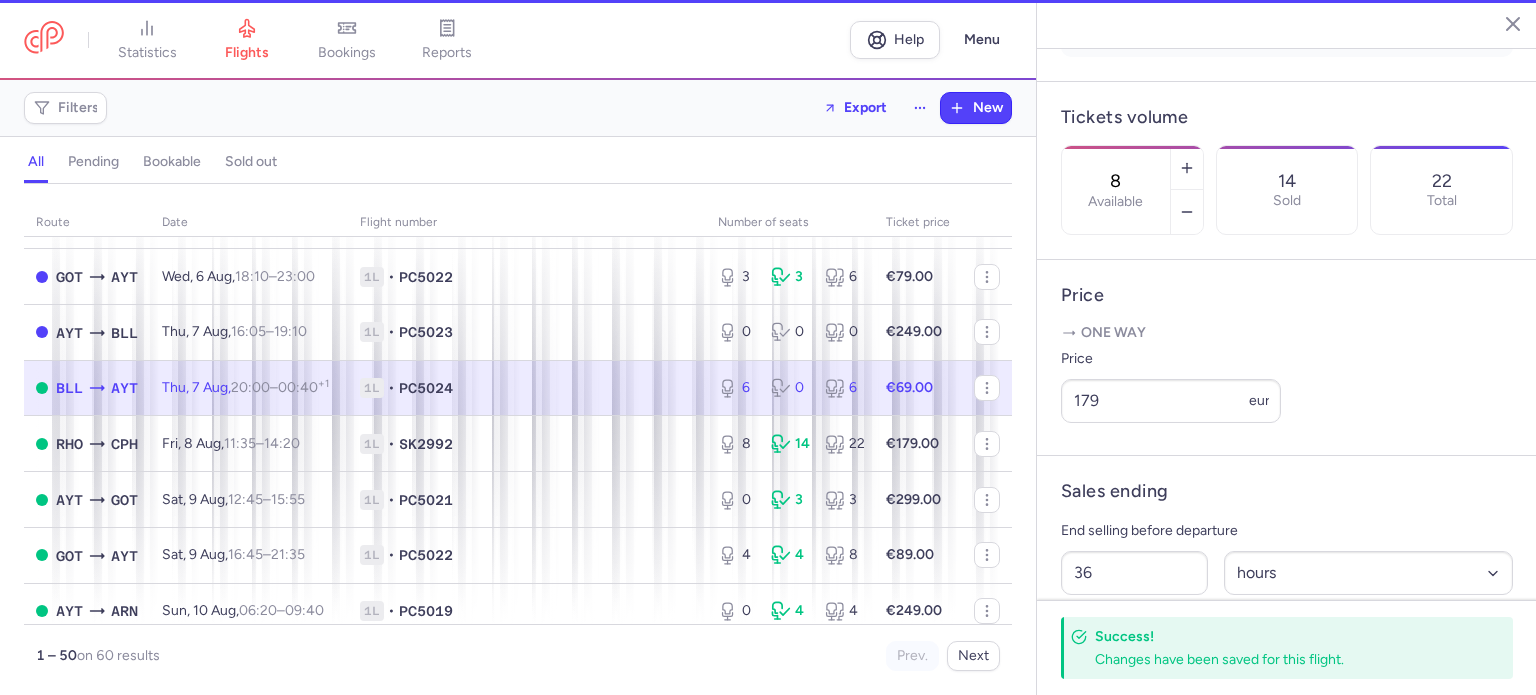 type on "6" 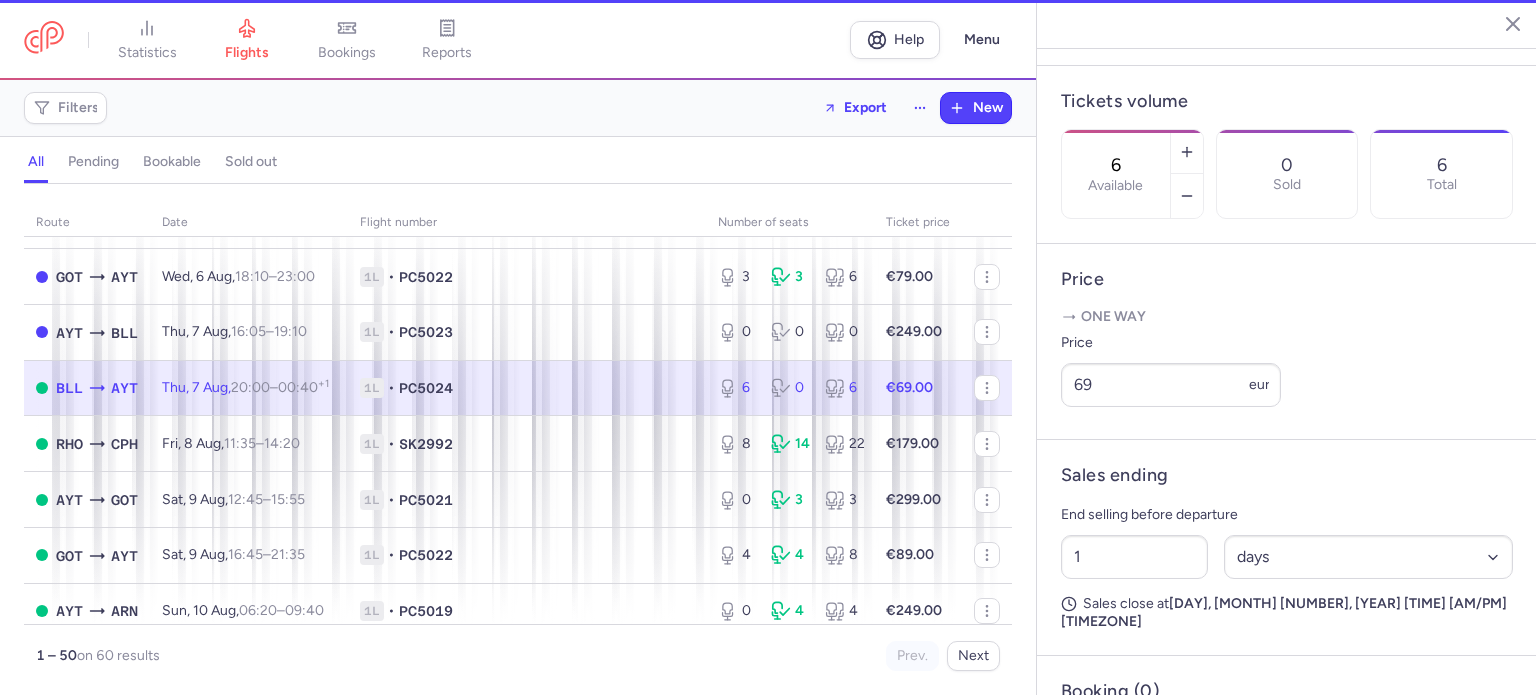 scroll, scrollTop: 536, scrollLeft: 0, axis: vertical 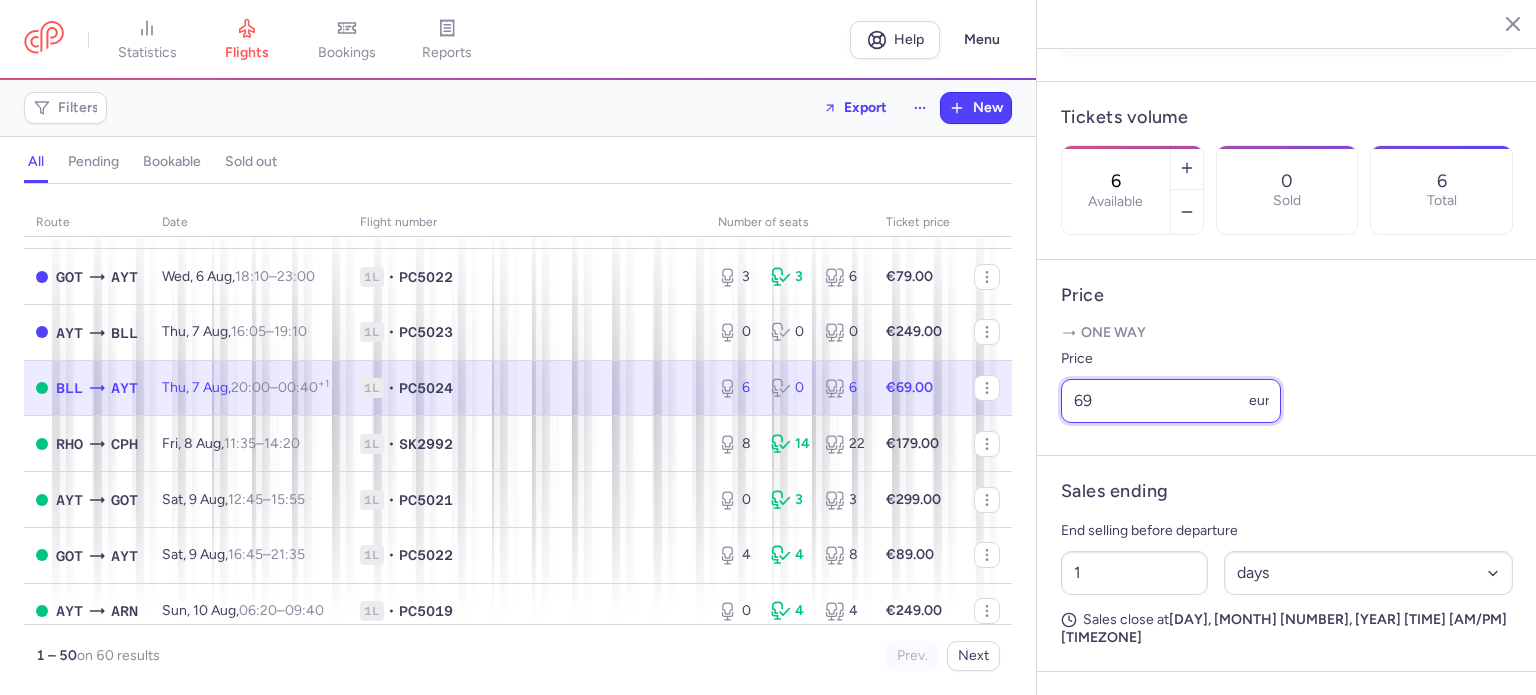 click on "69" at bounding box center [1171, 401] 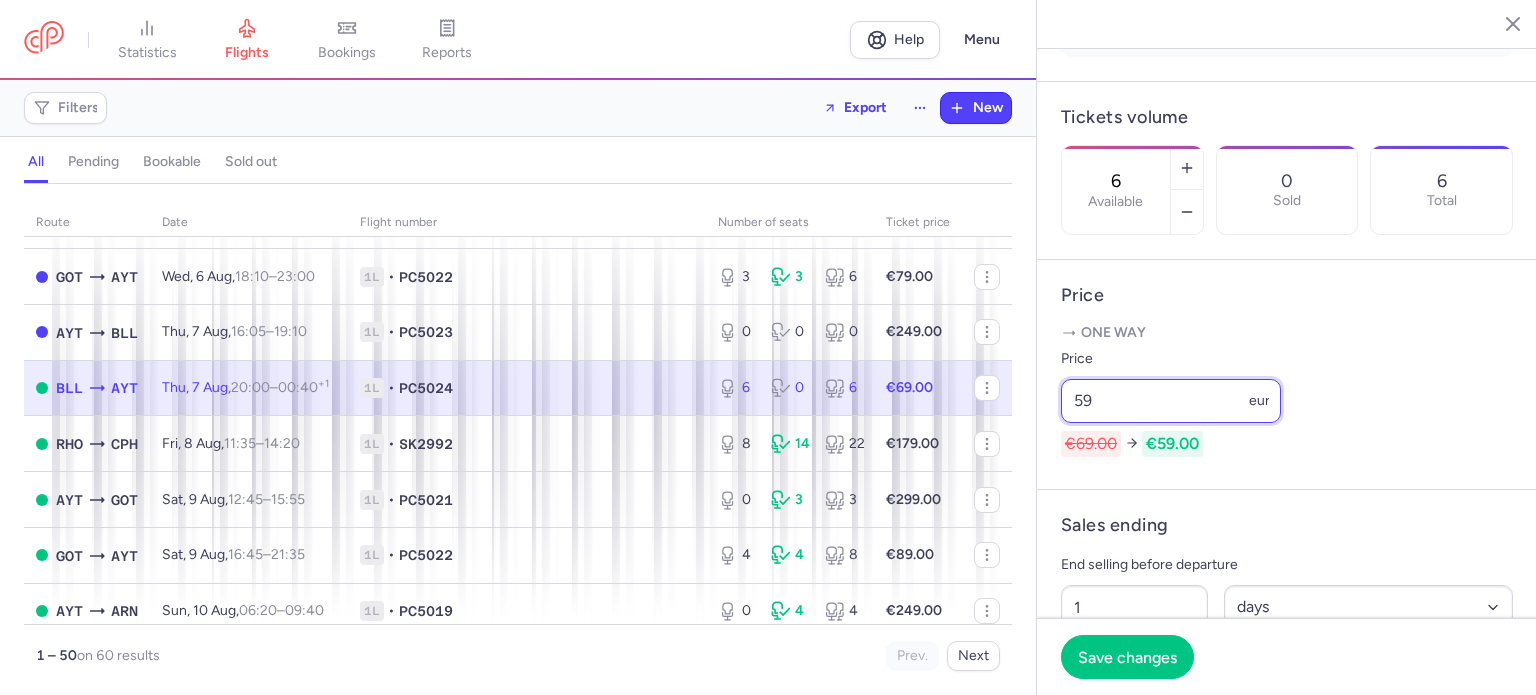 click on "59" at bounding box center (1171, 401) 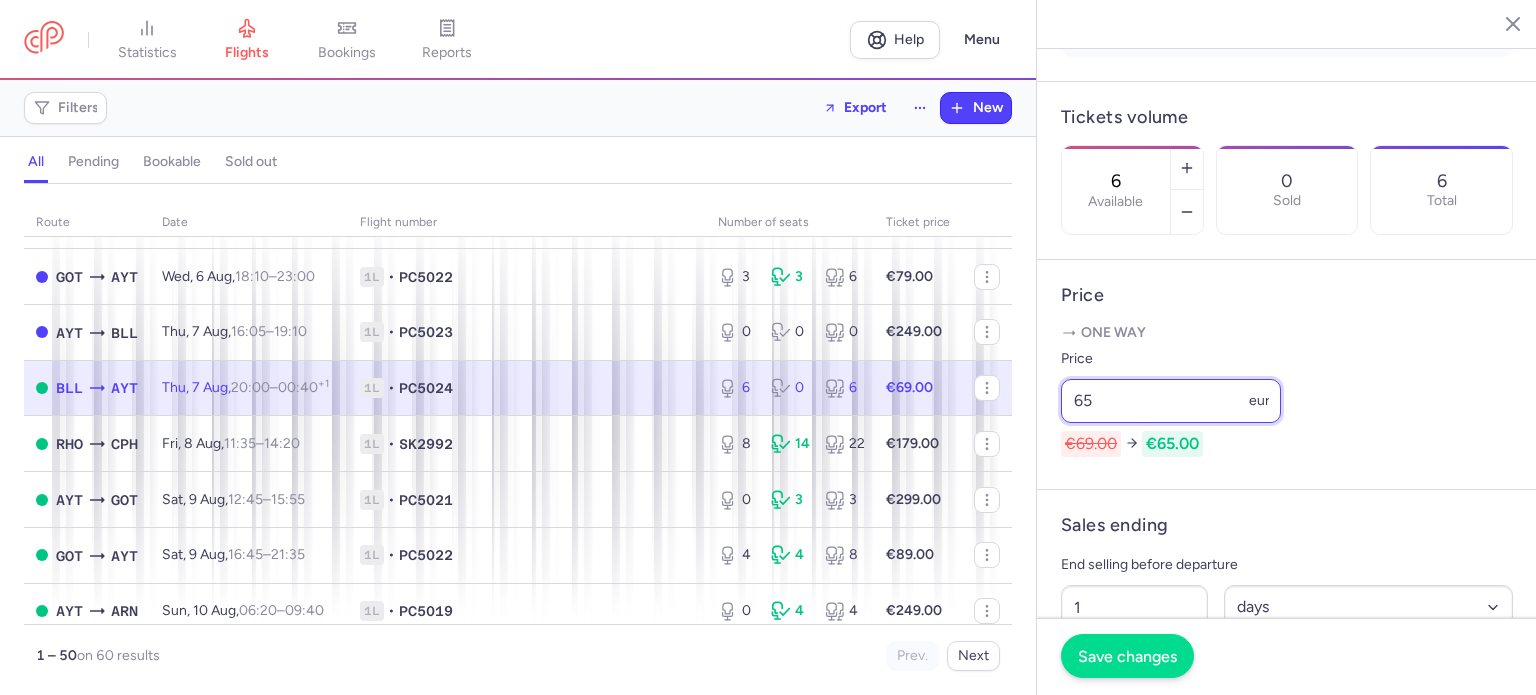 type on "65" 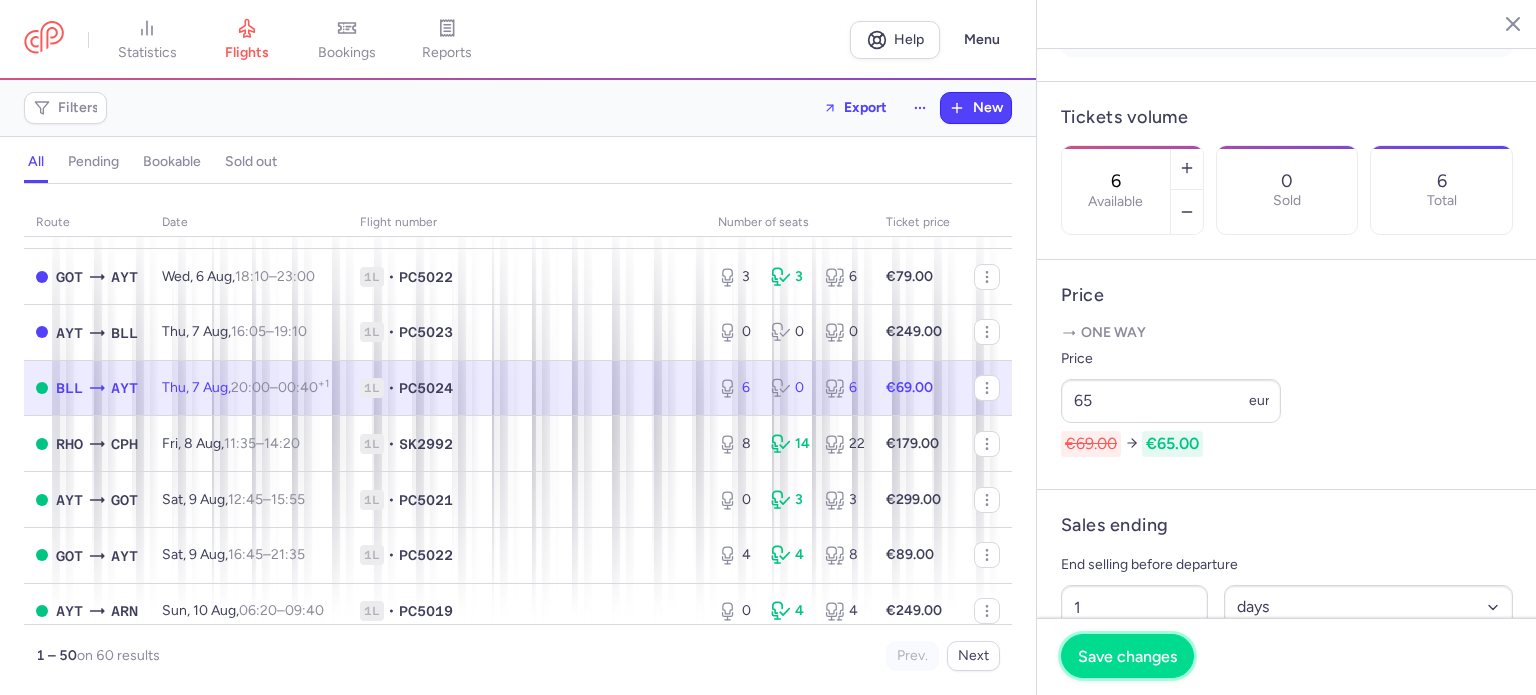 click on "Save changes" at bounding box center [1127, 656] 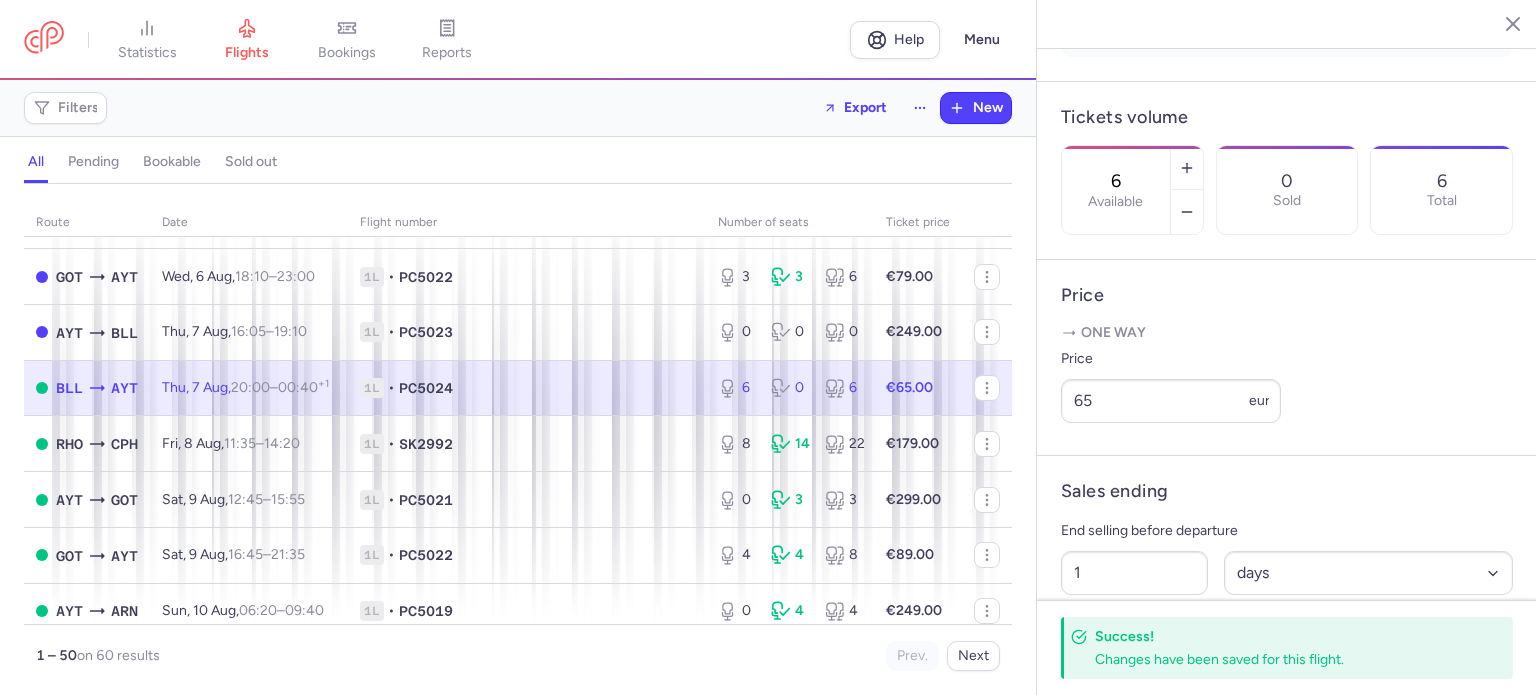 scroll, scrollTop: 0, scrollLeft: 0, axis: both 